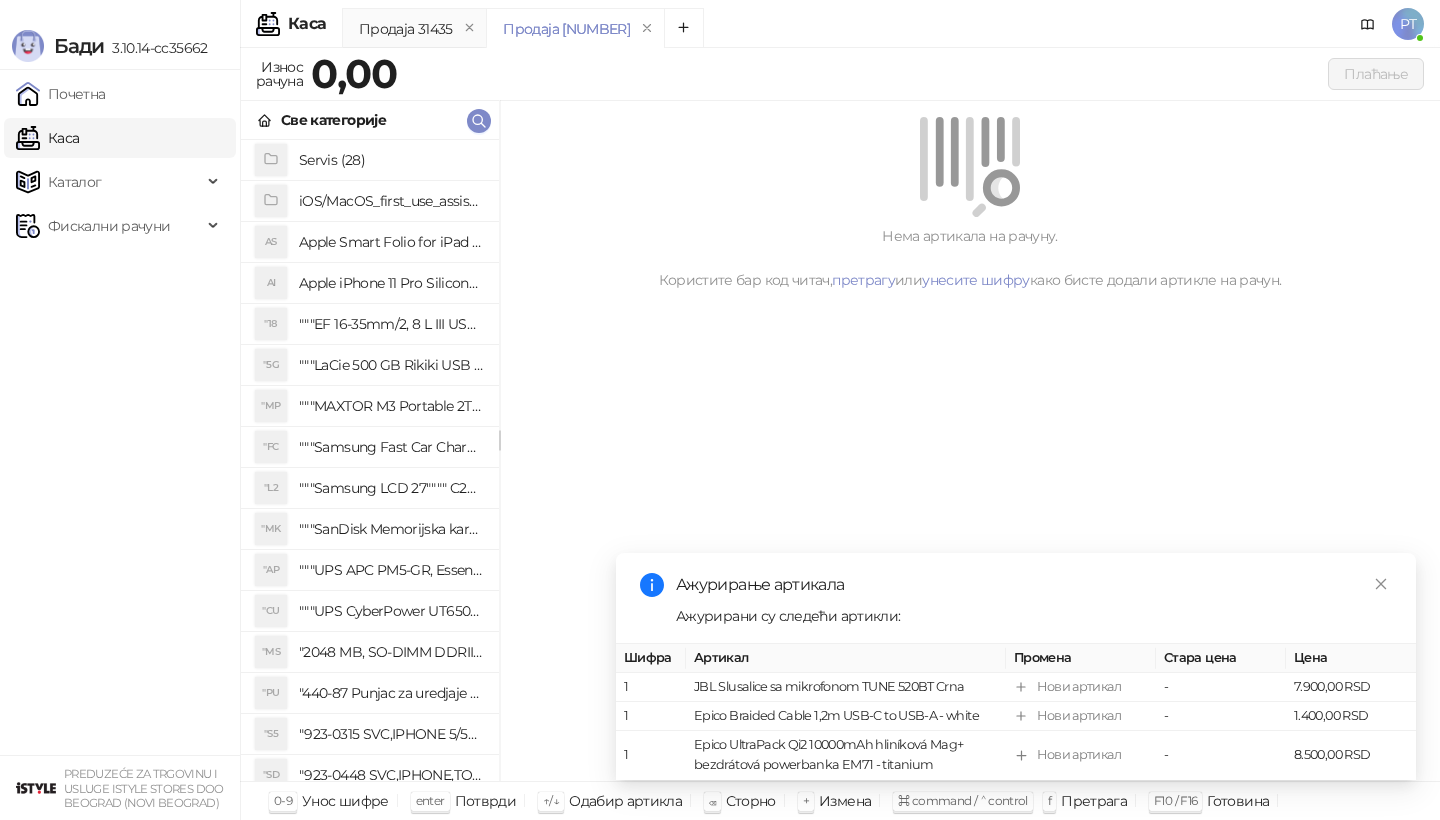scroll, scrollTop: 0, scrollLeft: 0, axis: both 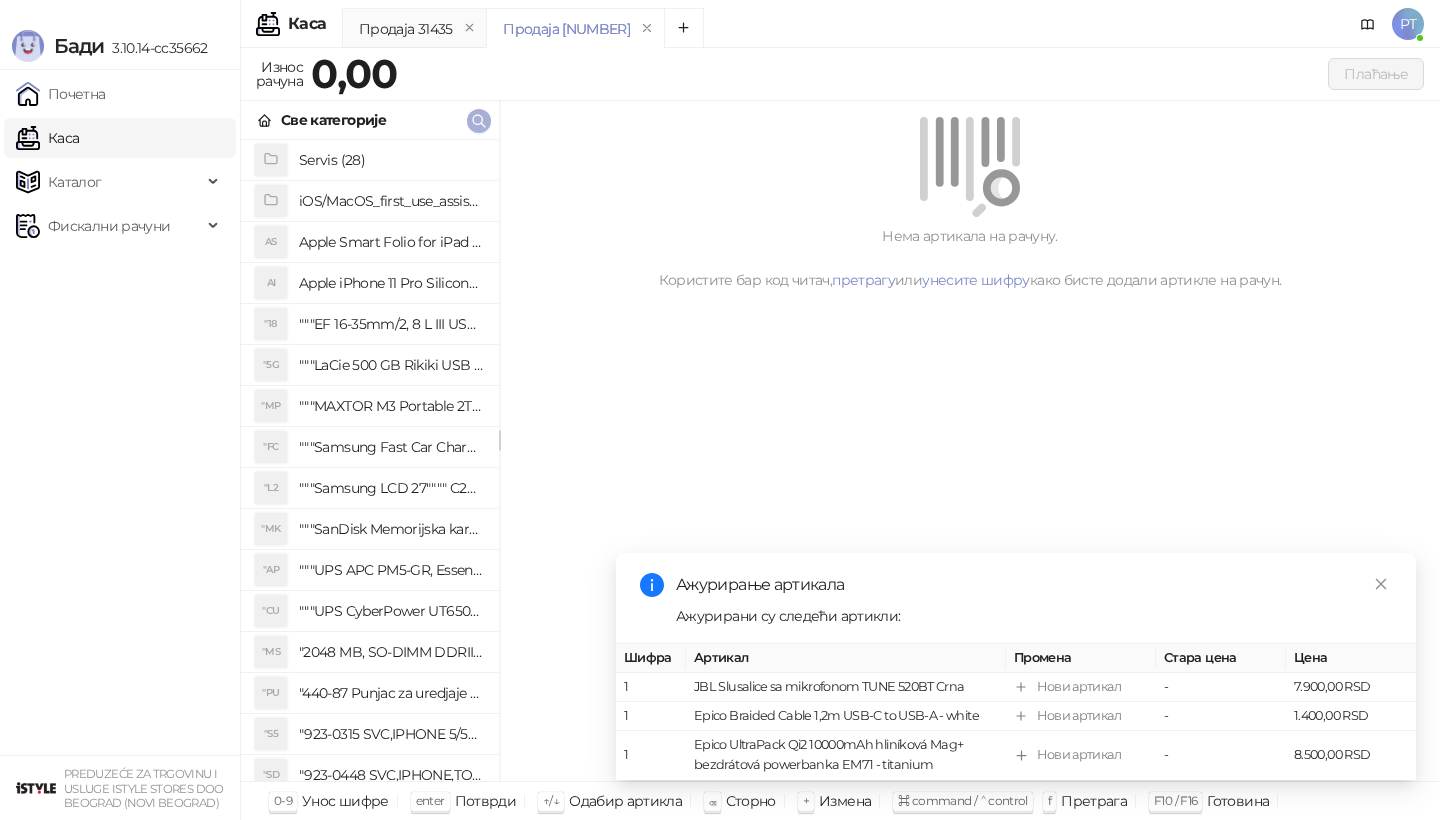 click 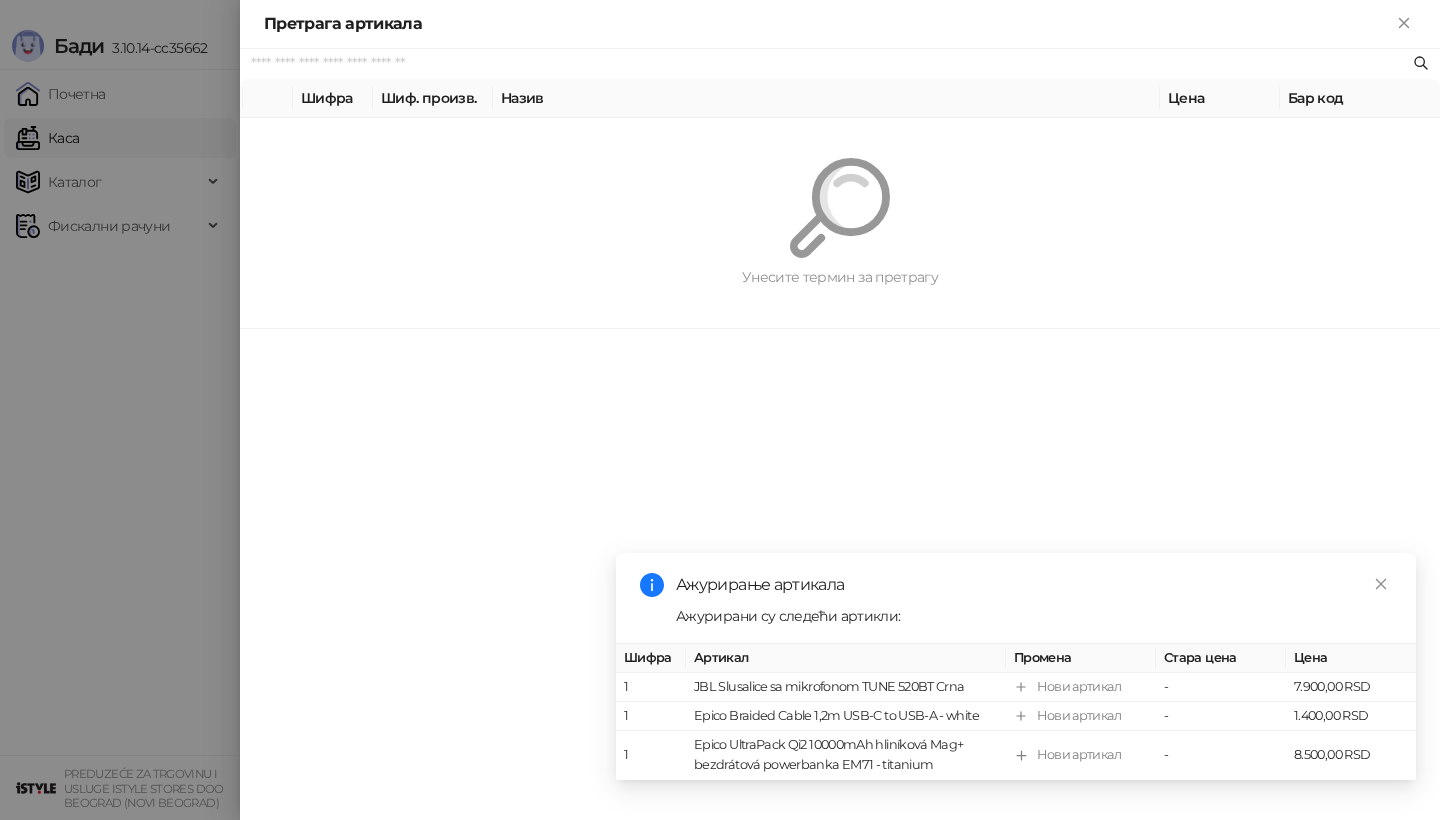 paste on "*********" 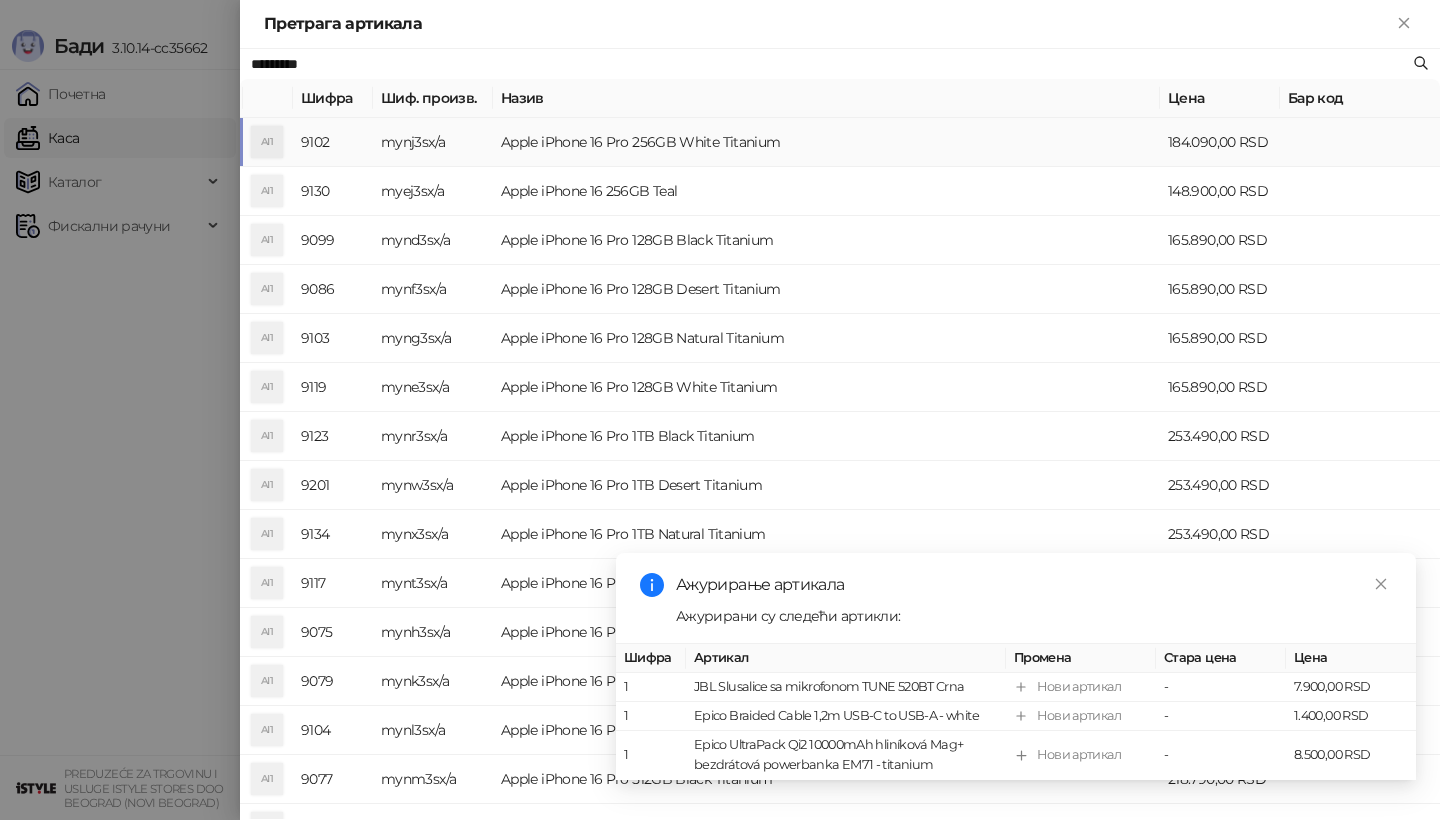 click on "mynj3sx/a" at bounding box center [433, 142] 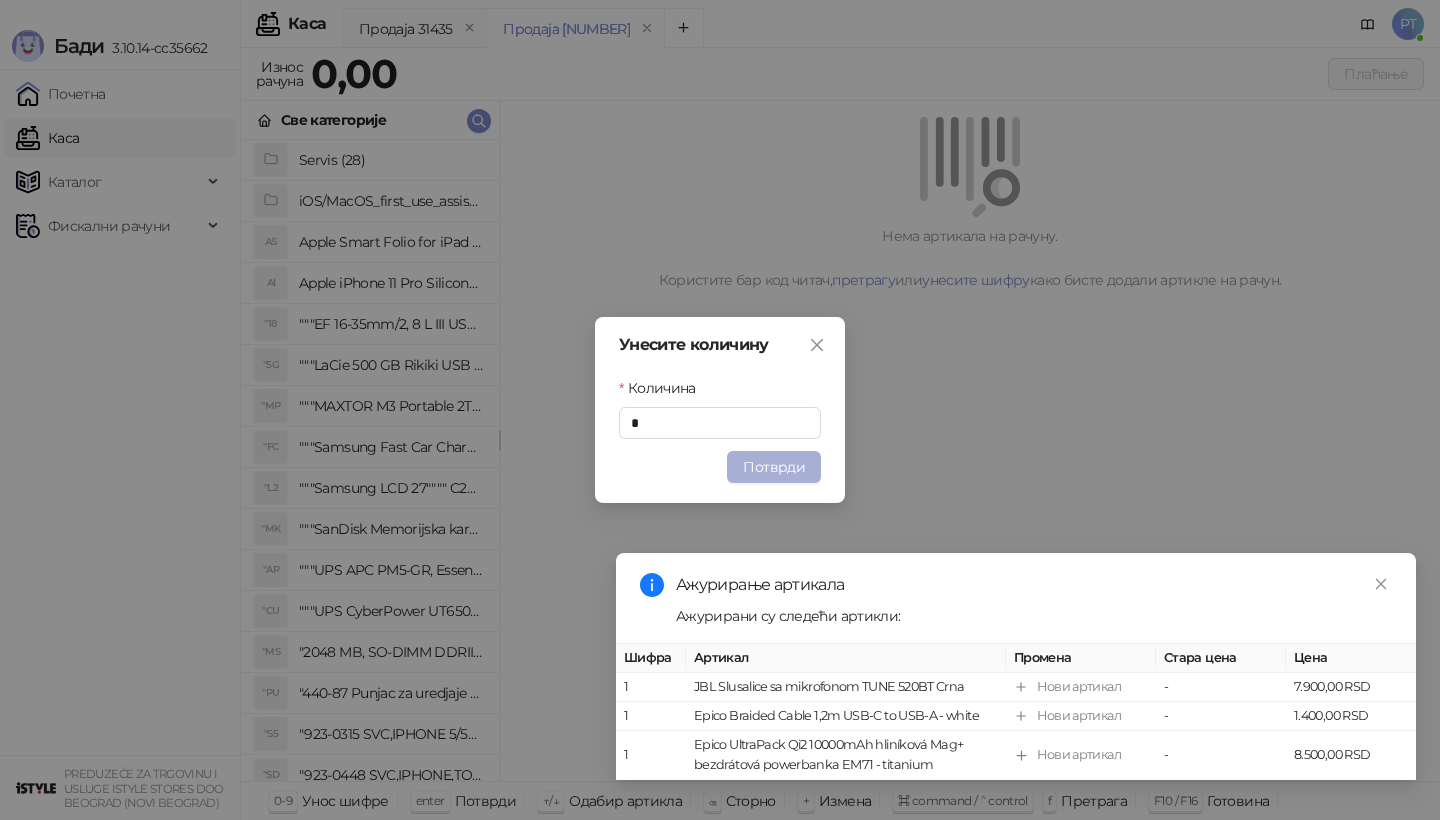 click on "Потврди" at bounding box center (774, 467) 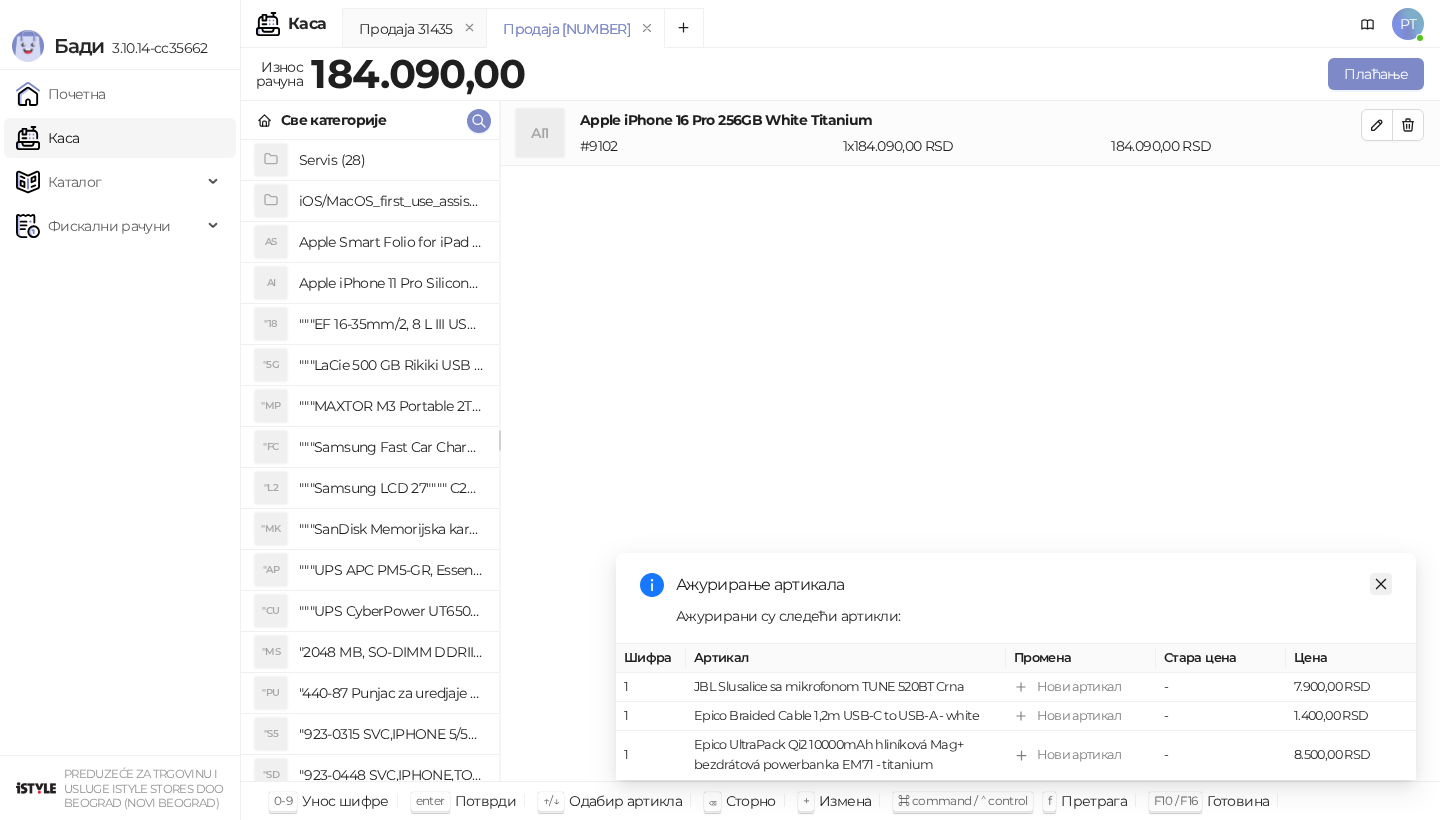 click 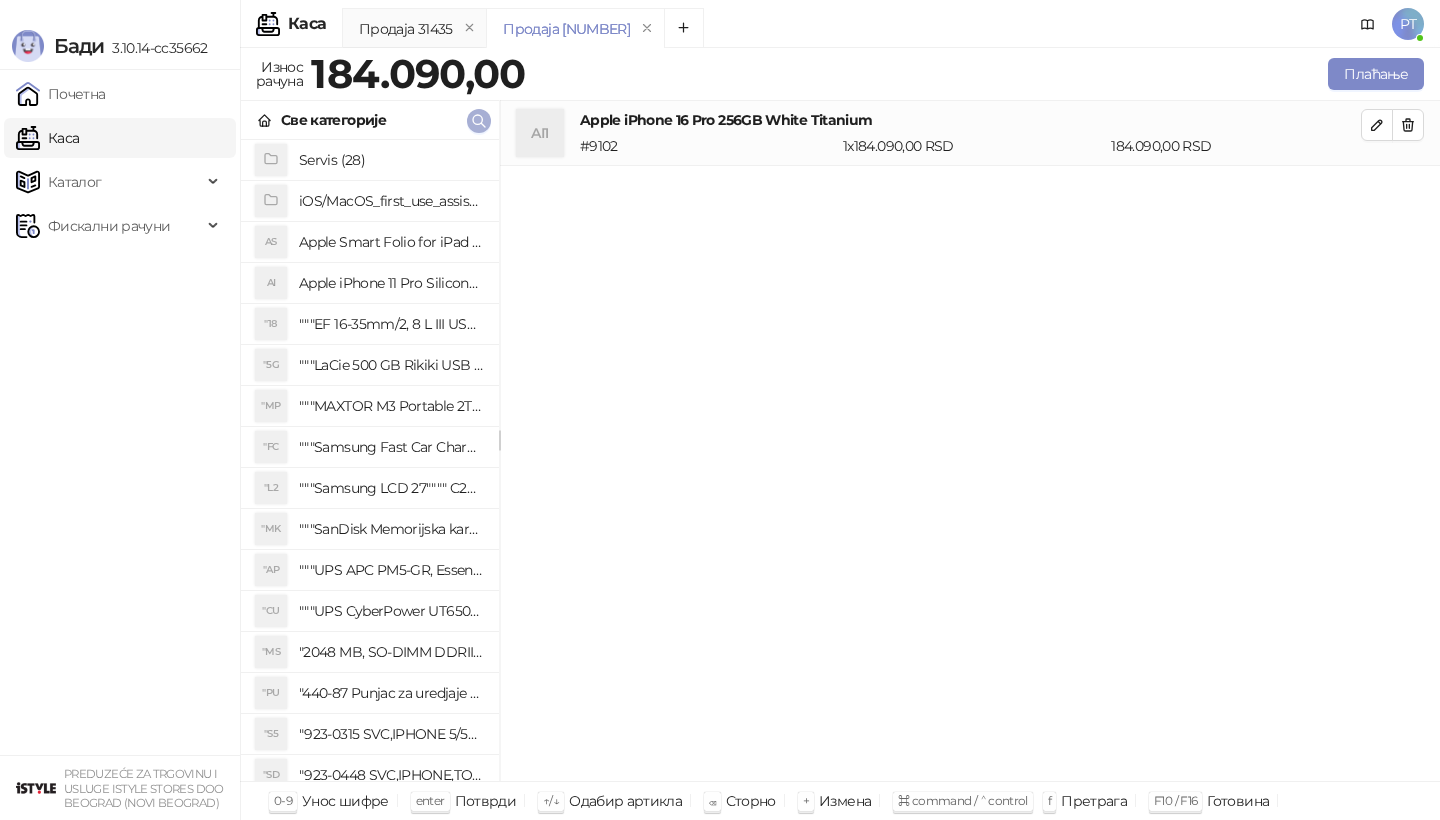 click at bounding box center [479, 121] 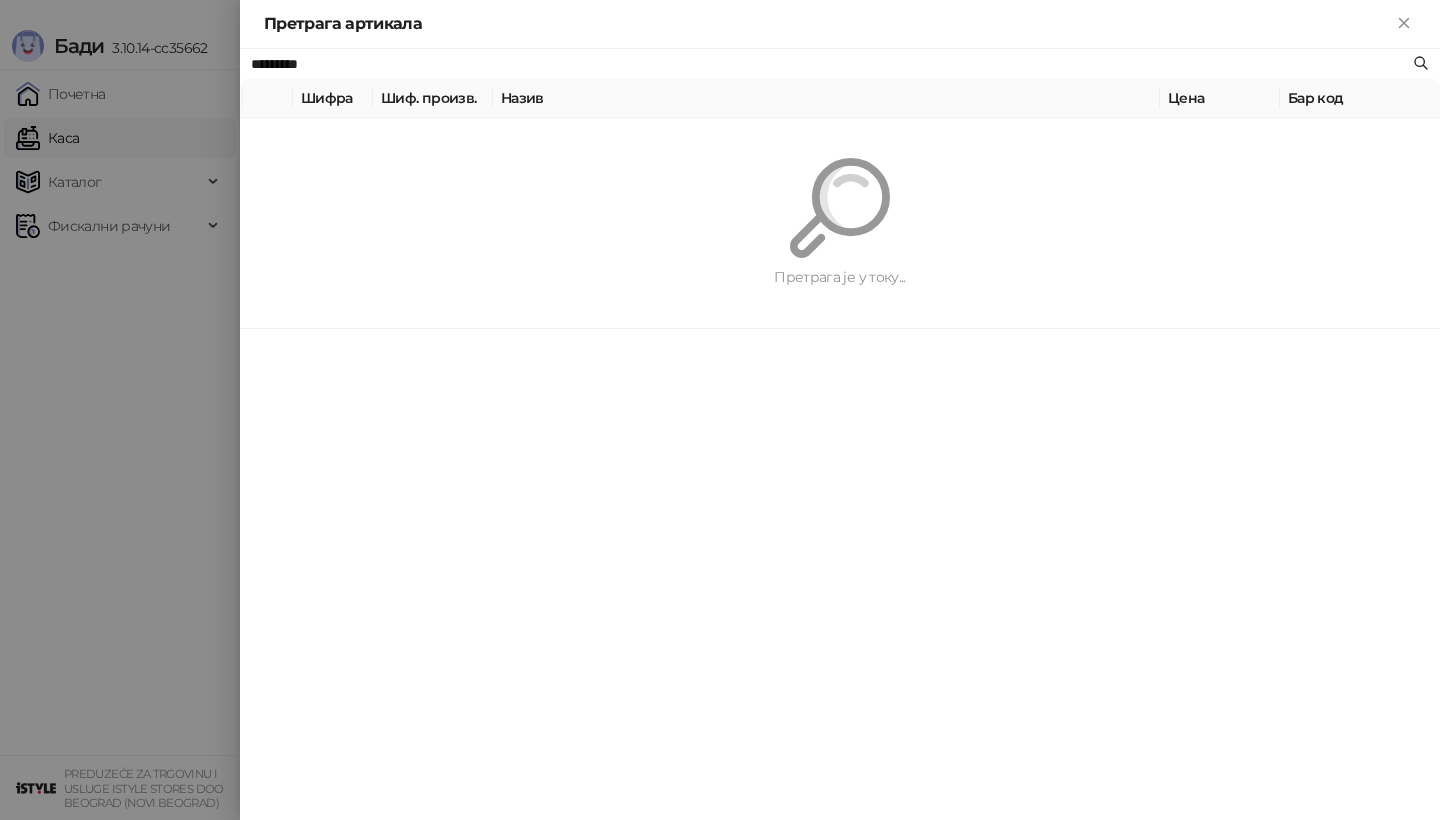 paste on "**********" 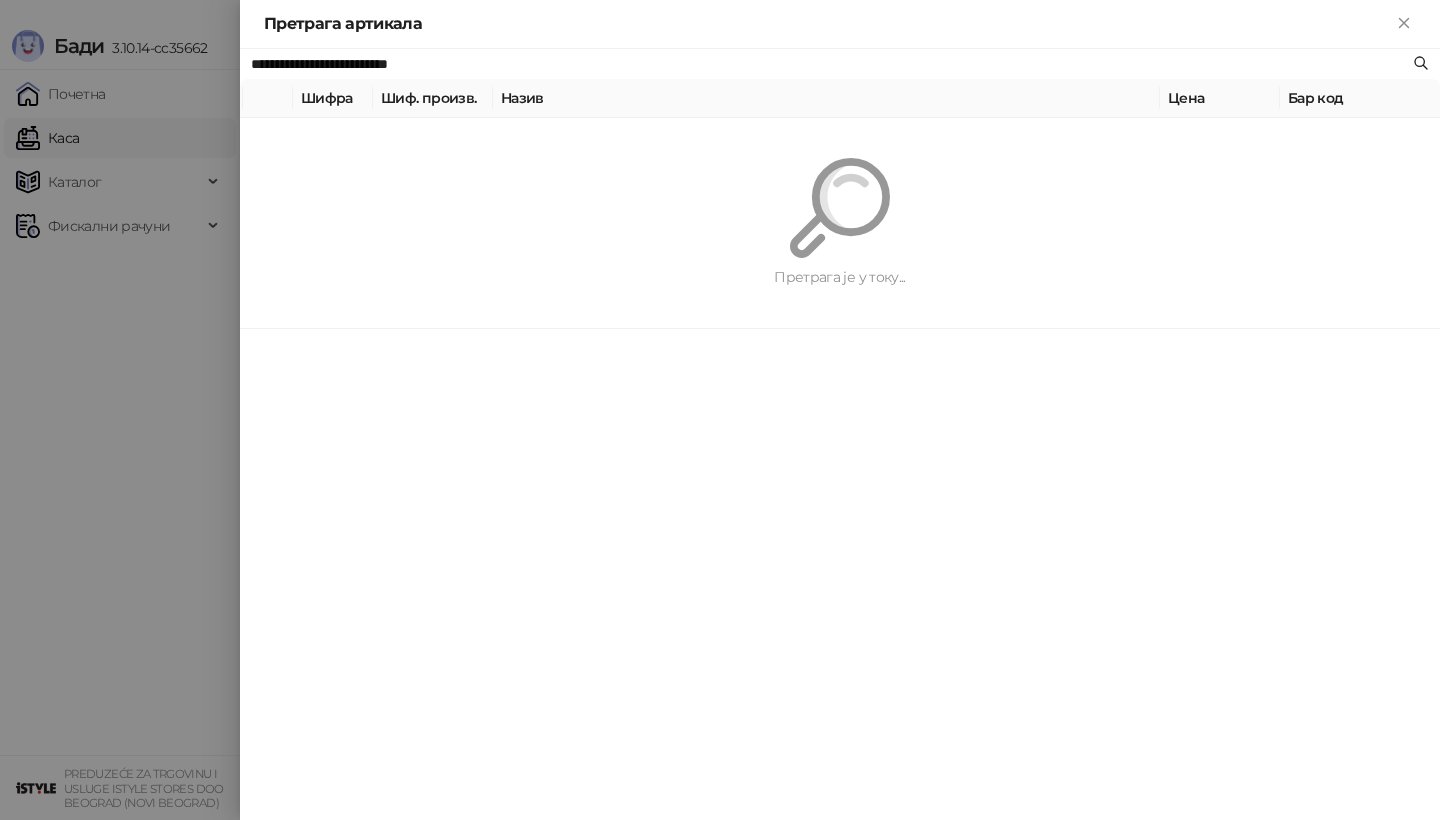 type on "**********" 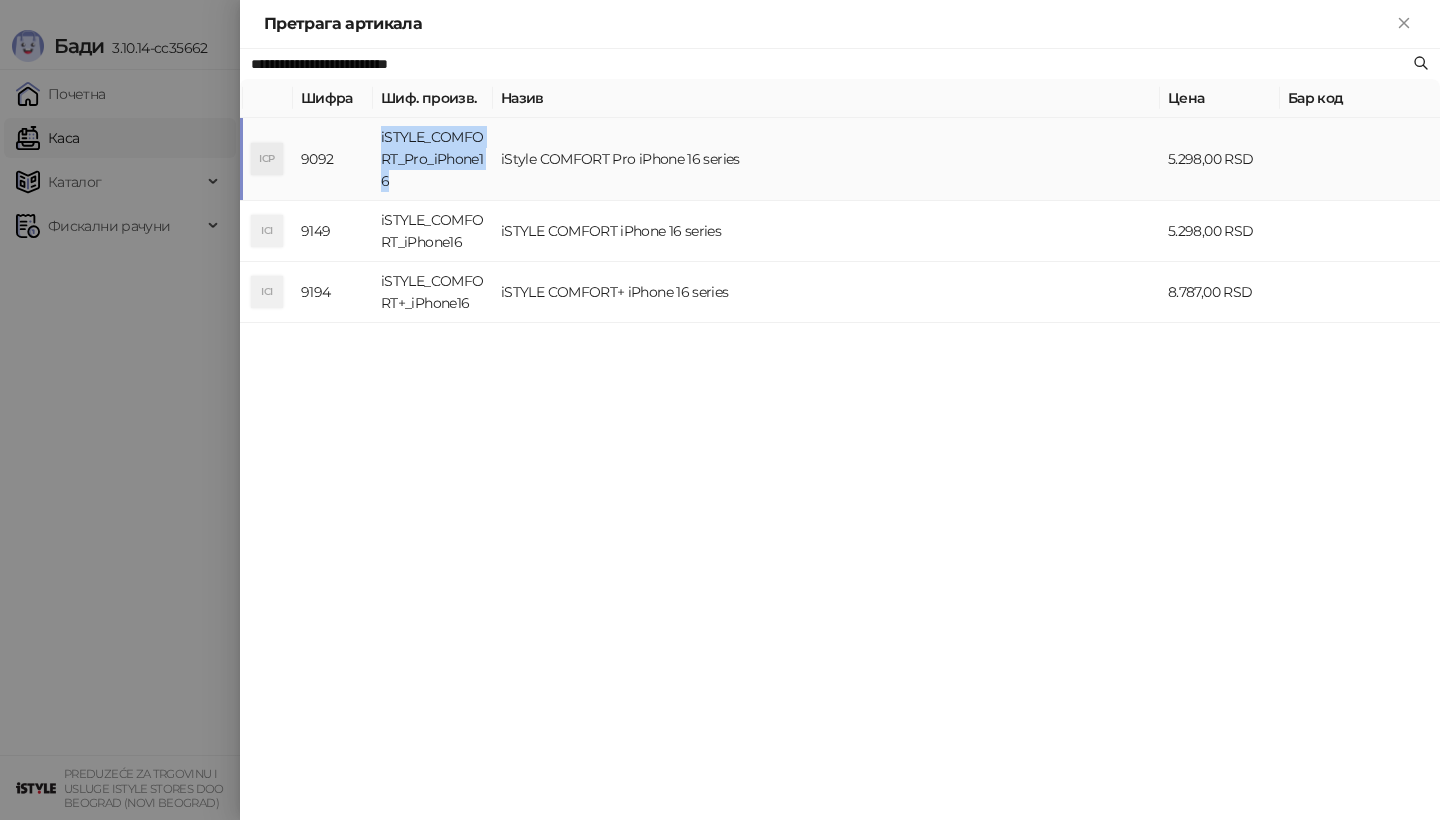 click on "iSTYLE_COMFORT_Pro_iPhone16" at bounding box center [433, 159] 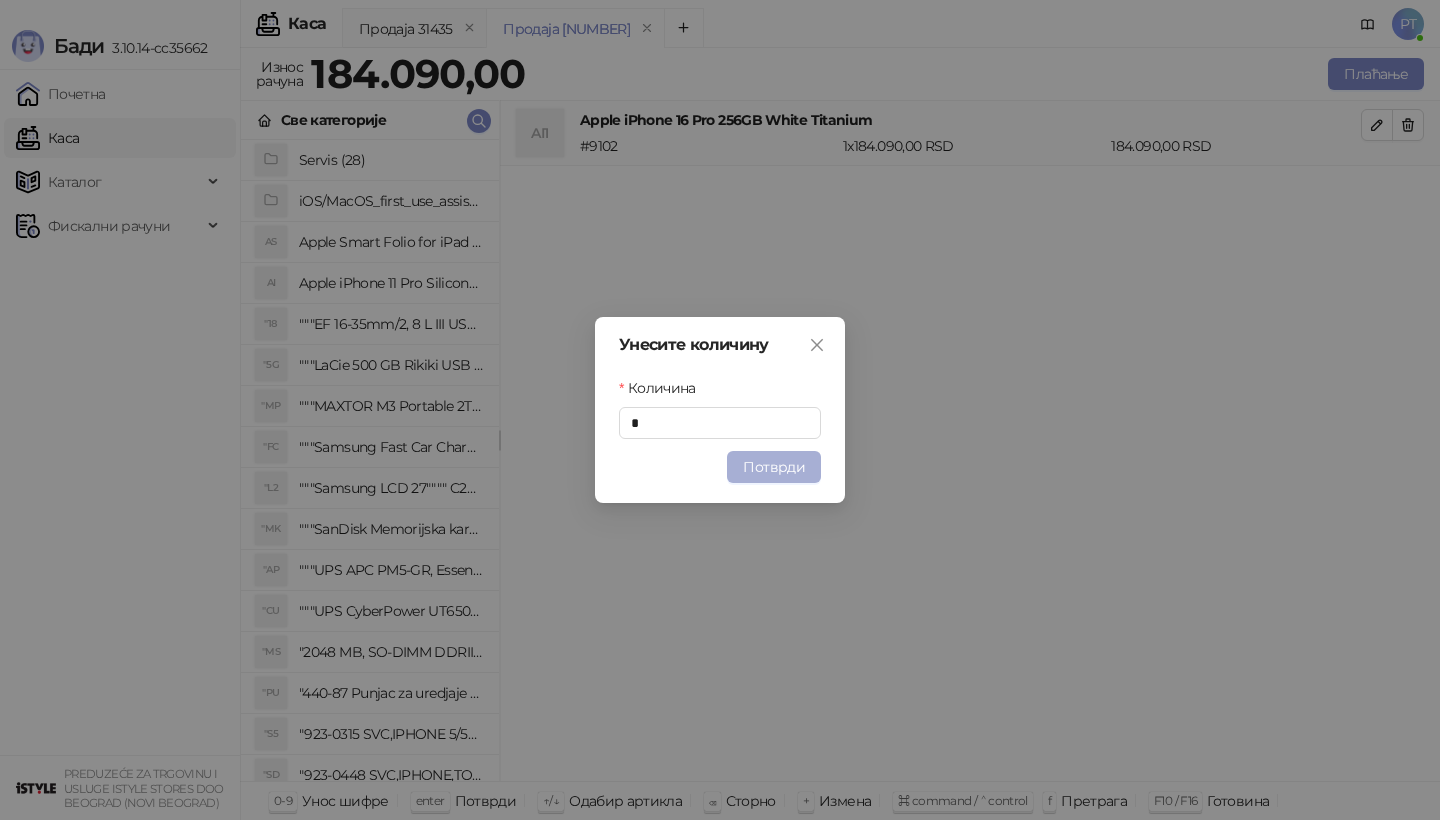 click on "Потврди" at bounding box center (774, 467) 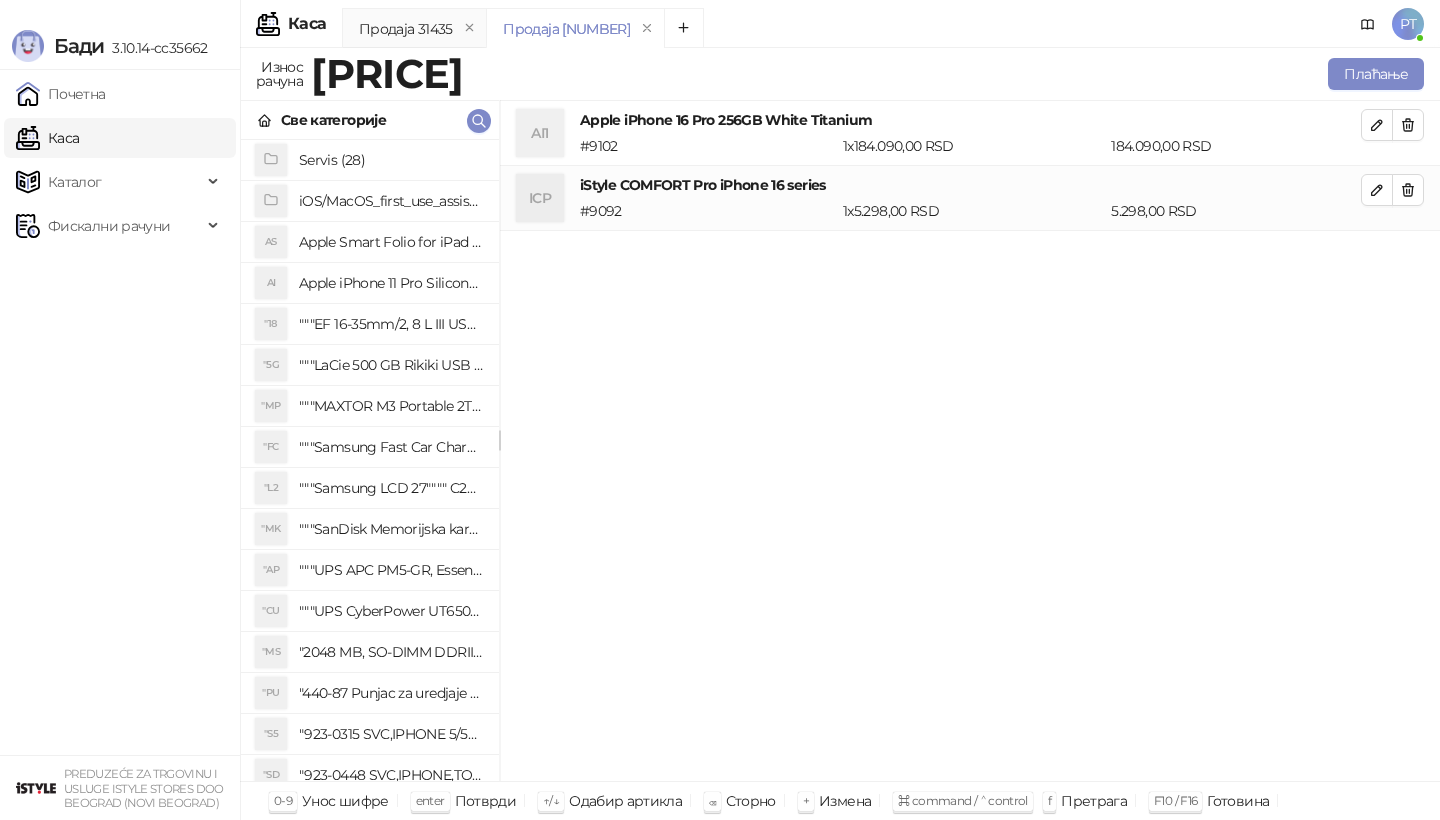 click on "Све категорије" at bounding box center [370, 120] 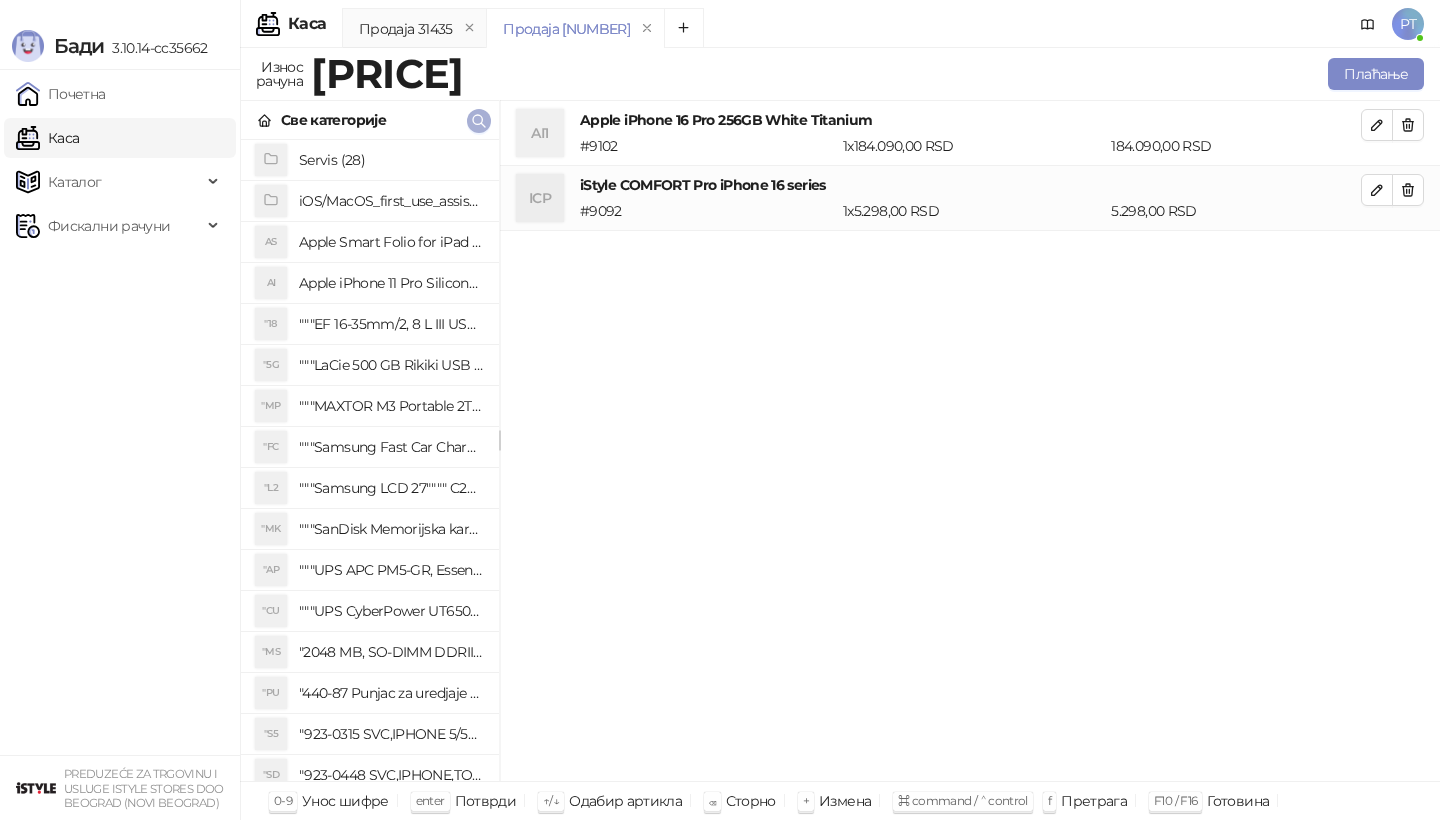type 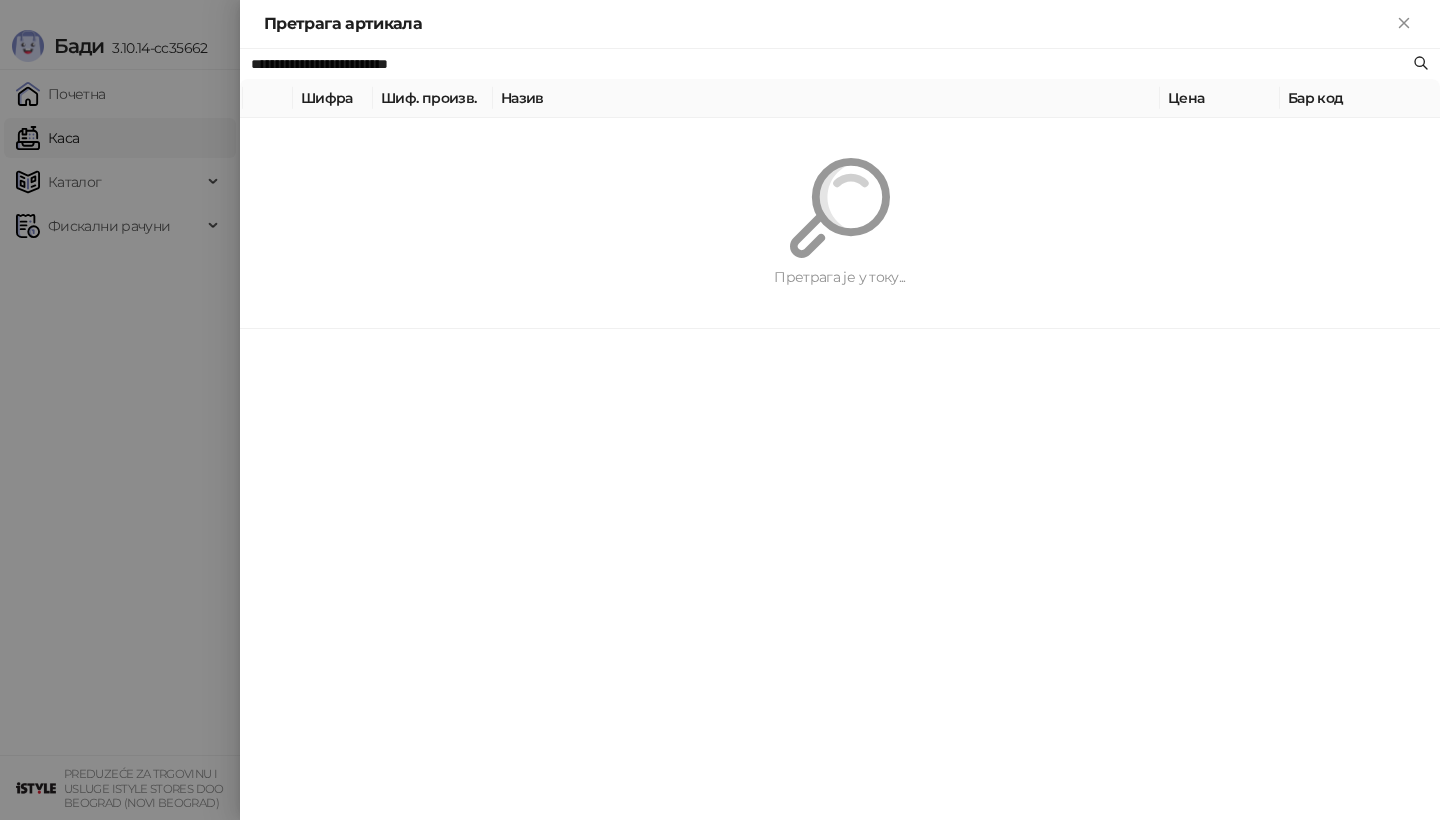 paste 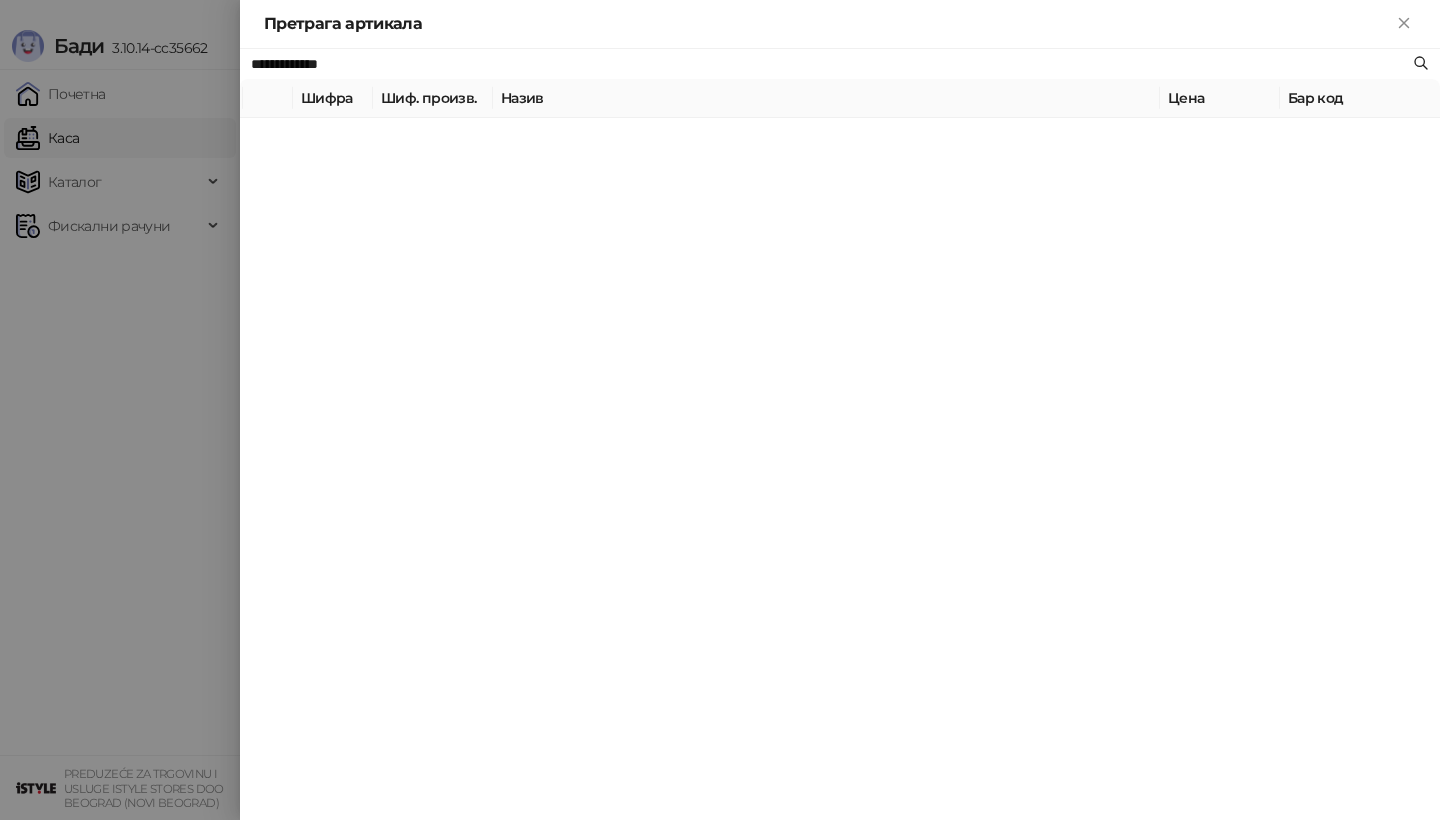 type on "**********" 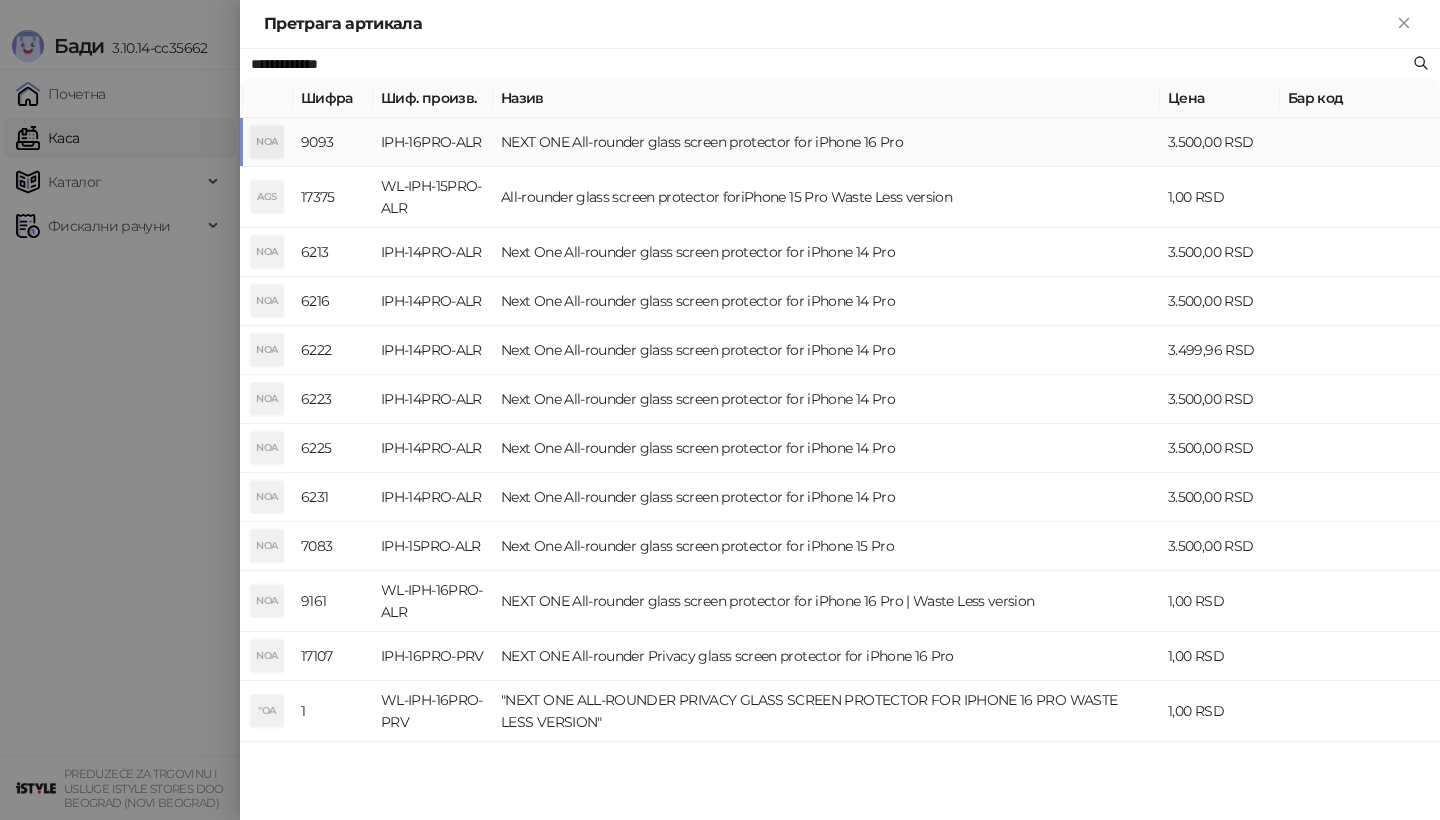 click on "IPH-16PRO-ALR" at bounding box center (433, 142) 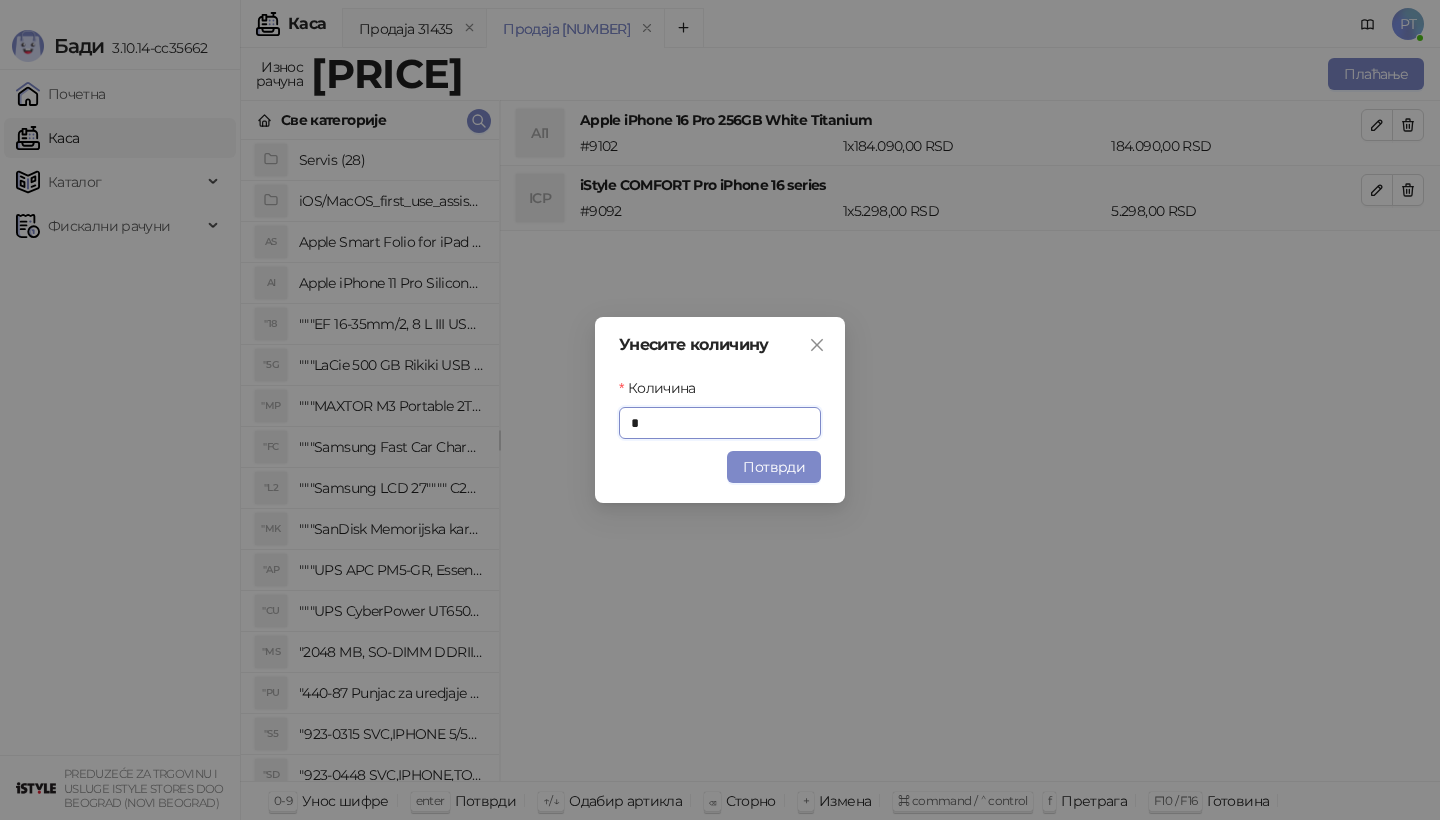 click on "Унесите количину Количина * Потврди" at bounding box center (720, 410) 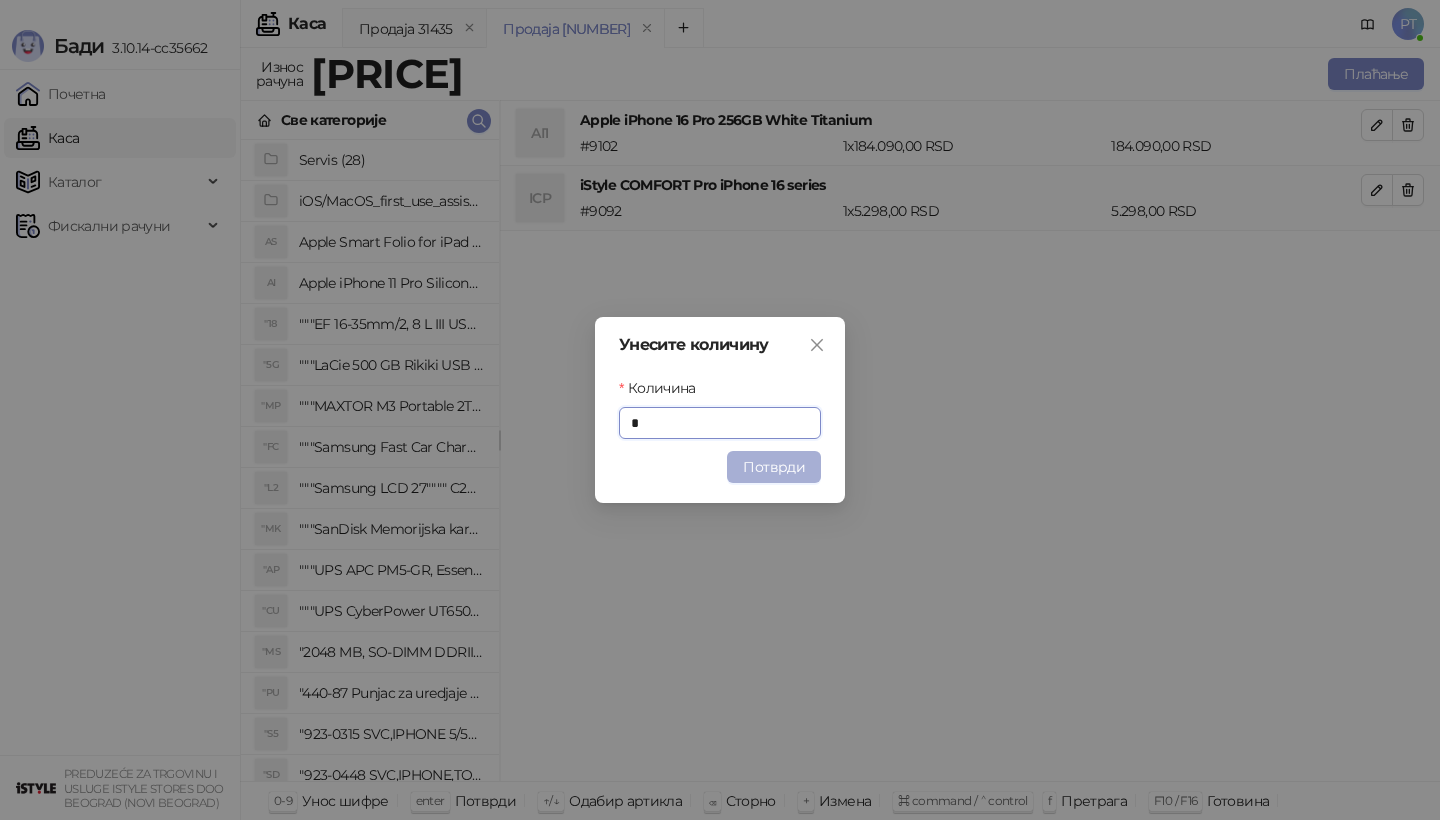 click on "Потврди" at bounding box center (774, 467) 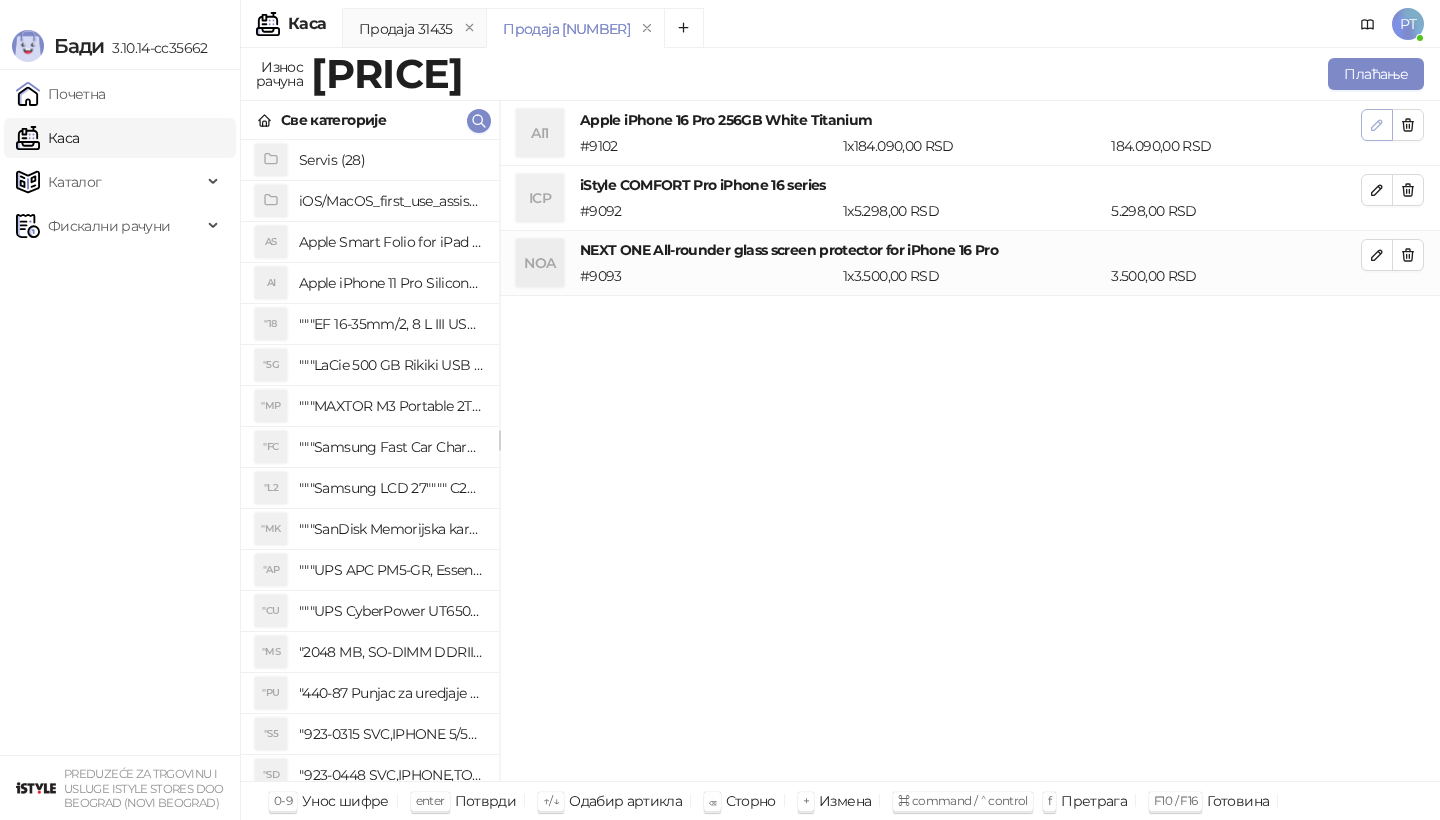 click 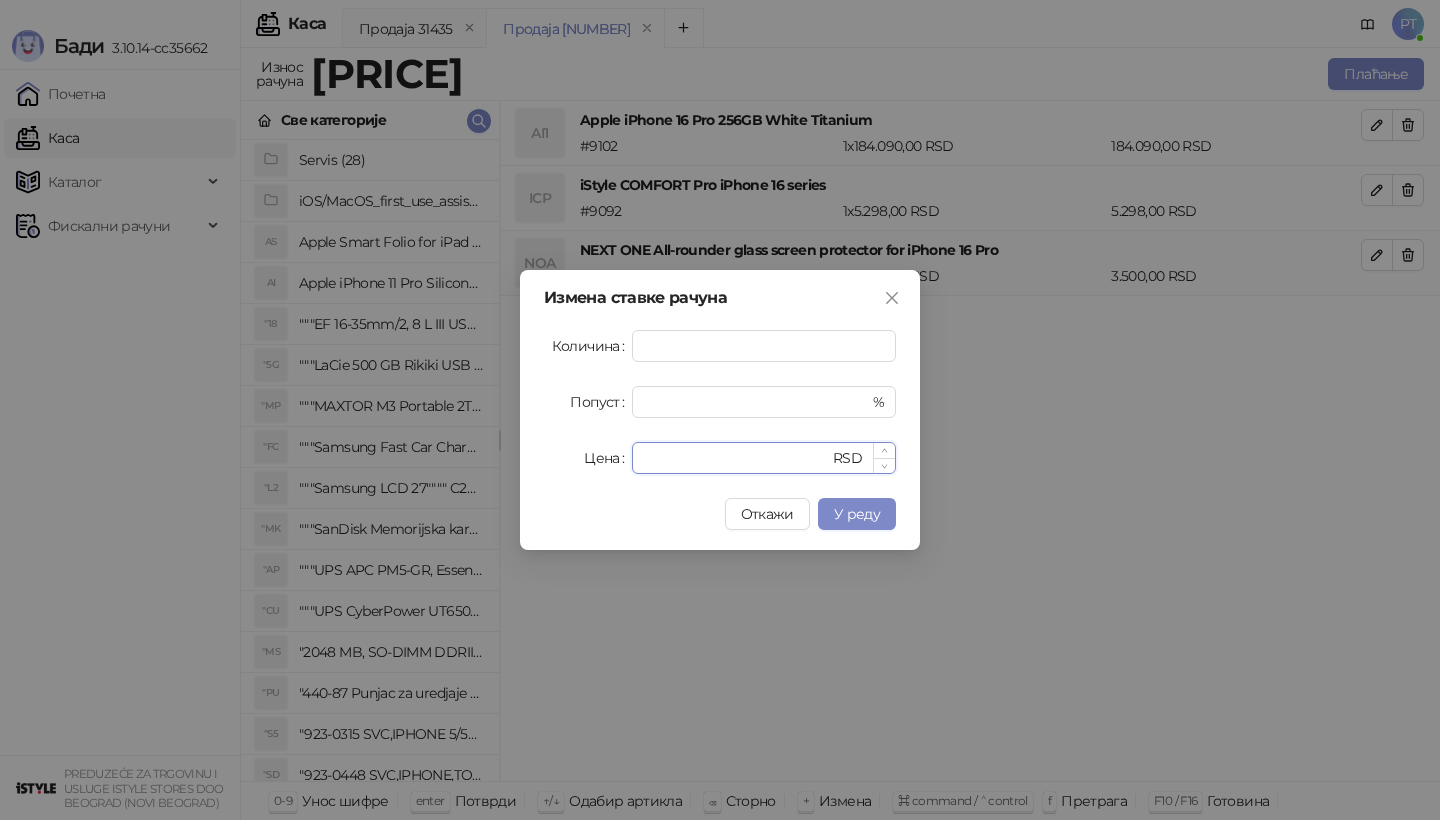 click on "******" at bounding box center [736, 458] 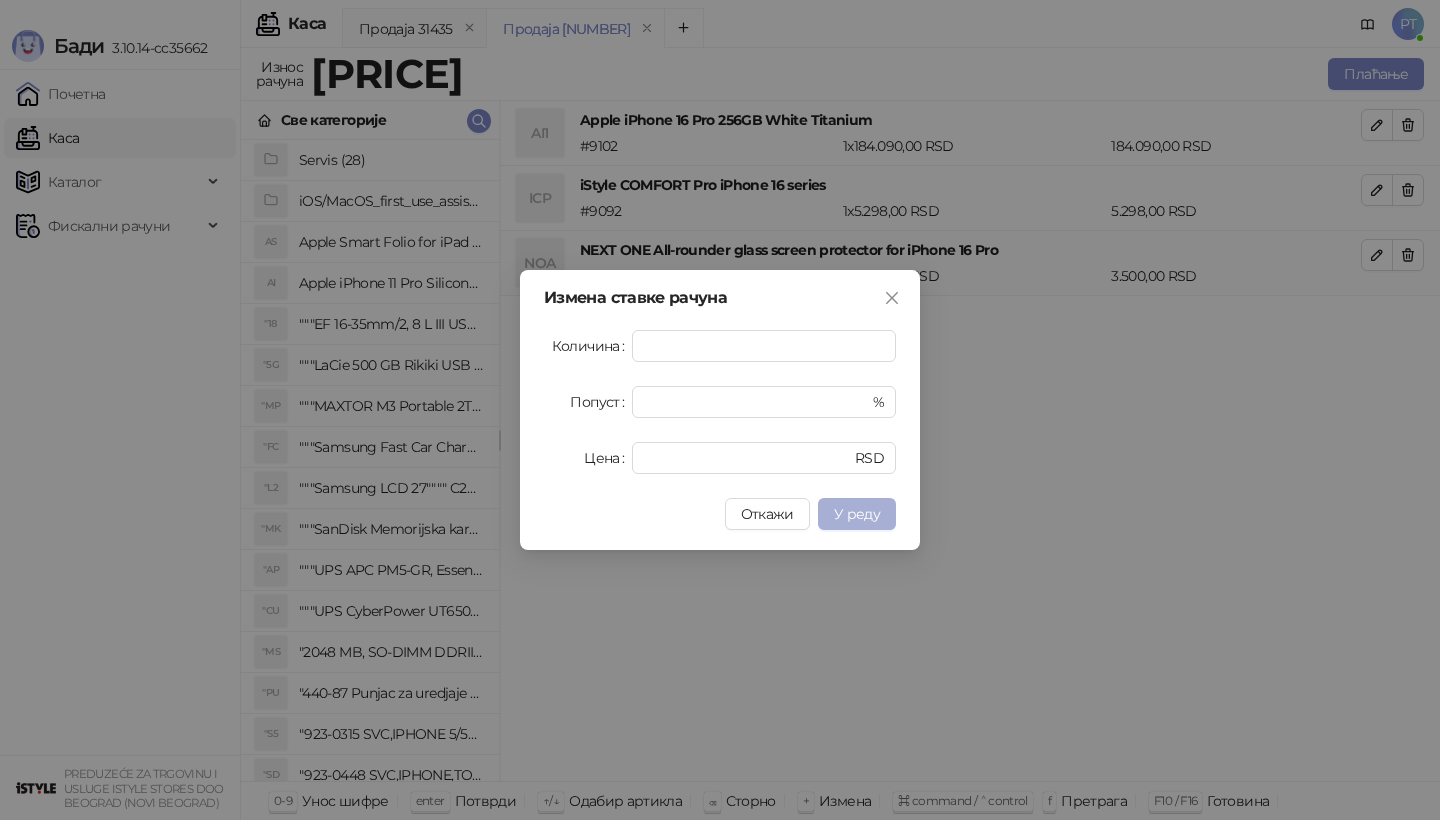type on "******" 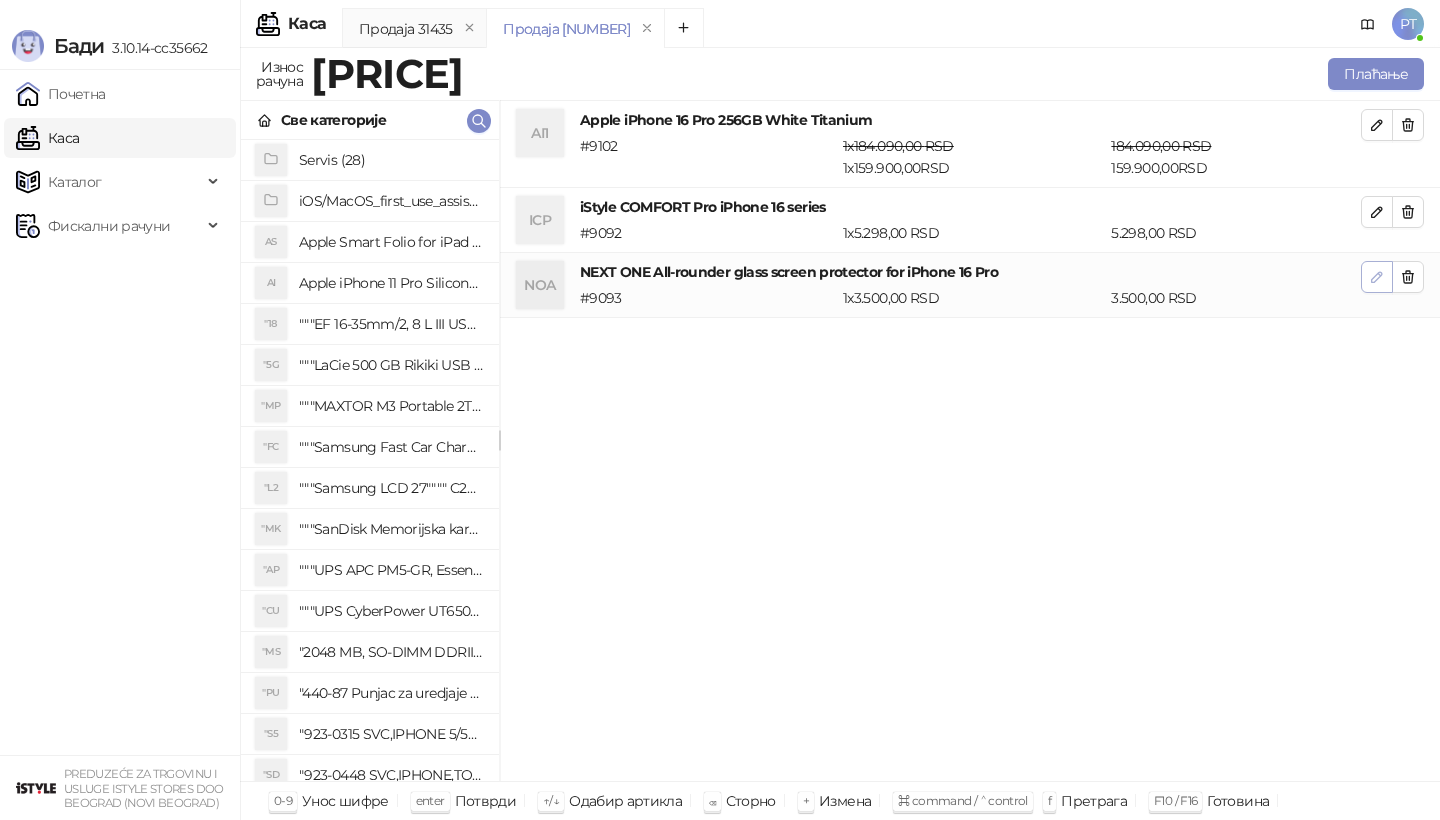 click at bounding box center [1377, 277] 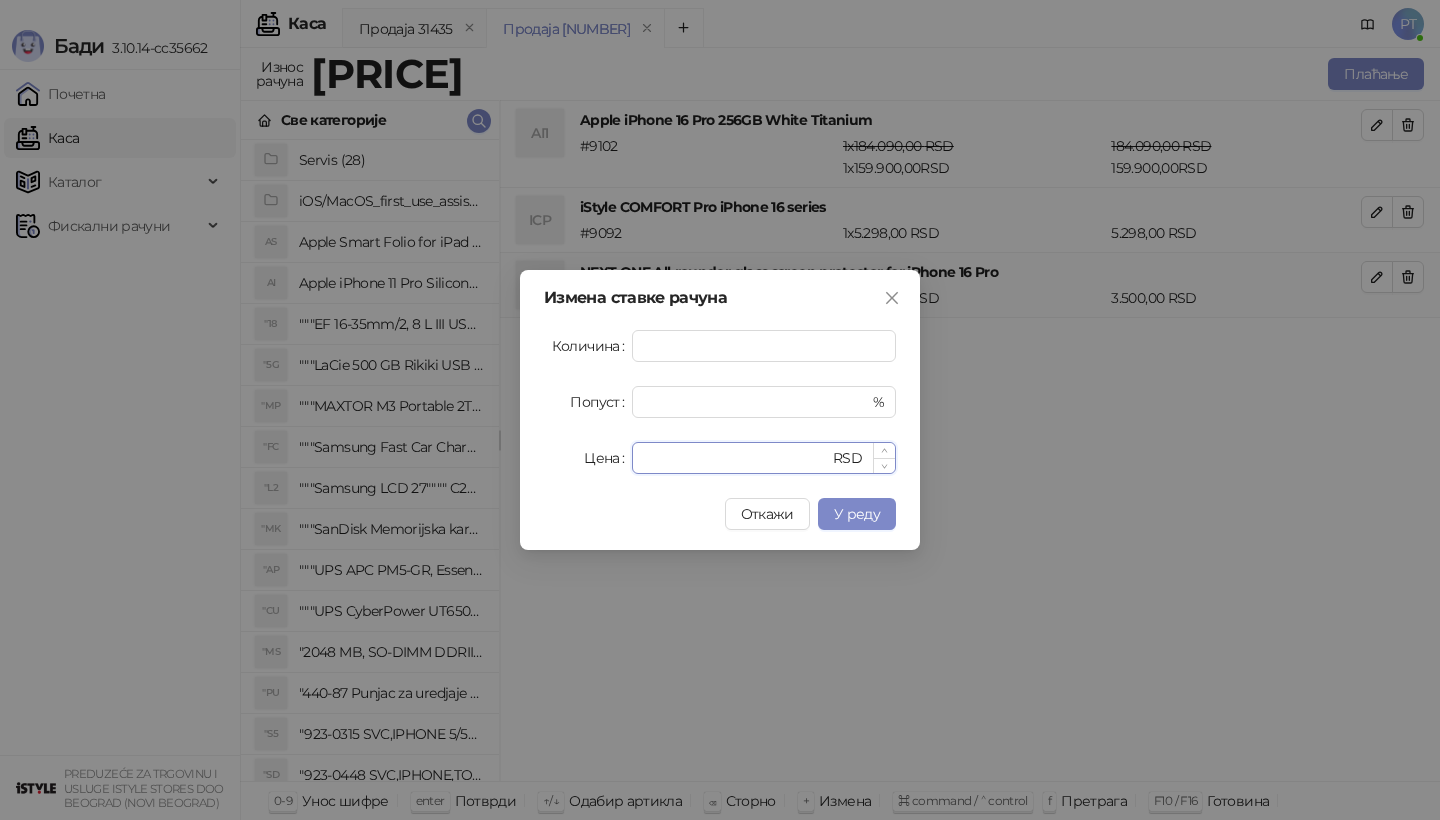 click on "****" at bounding box center (736, 458) 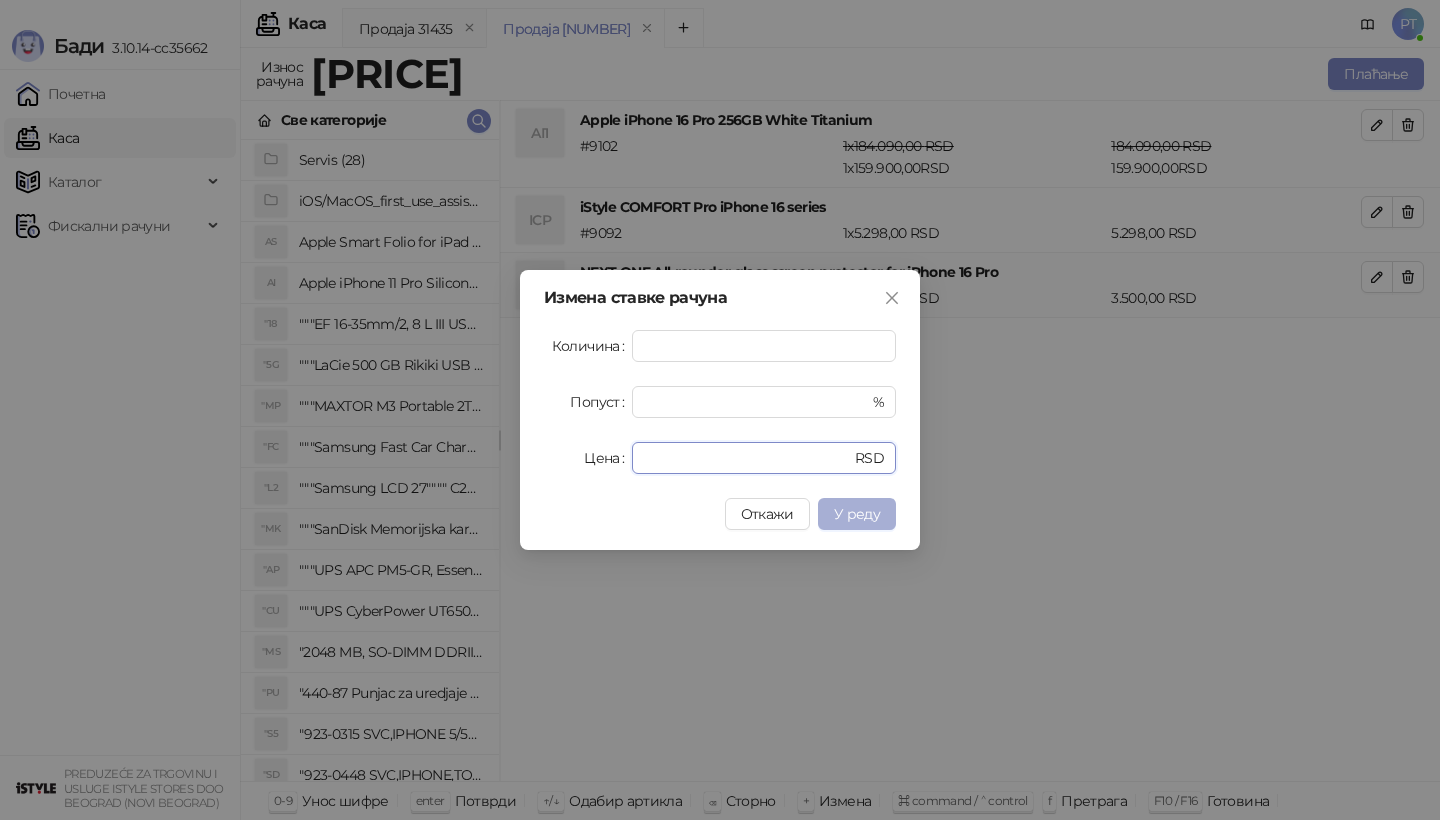 type on "*" 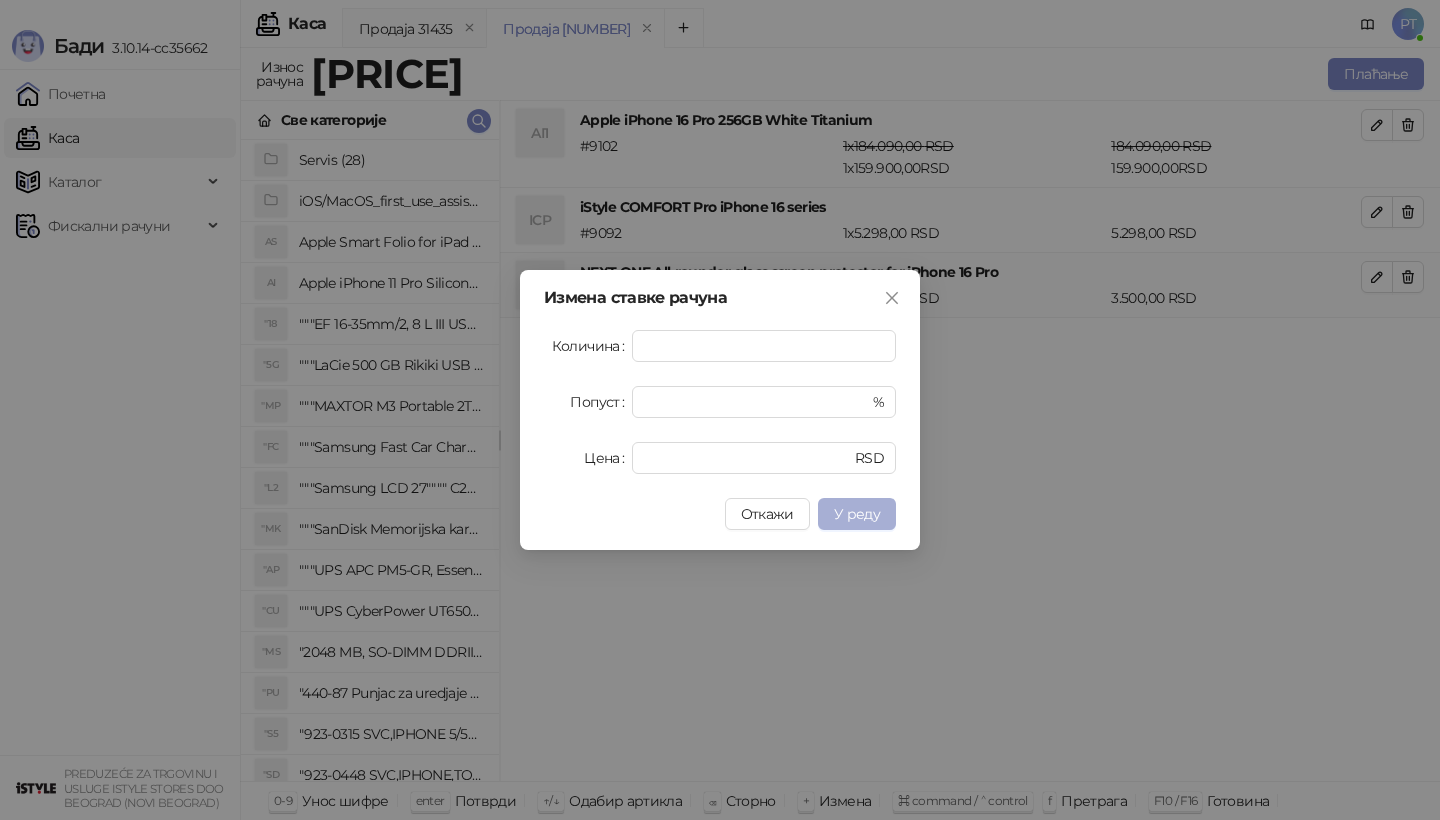 click on "У реду" at bounding box center (857, 514) 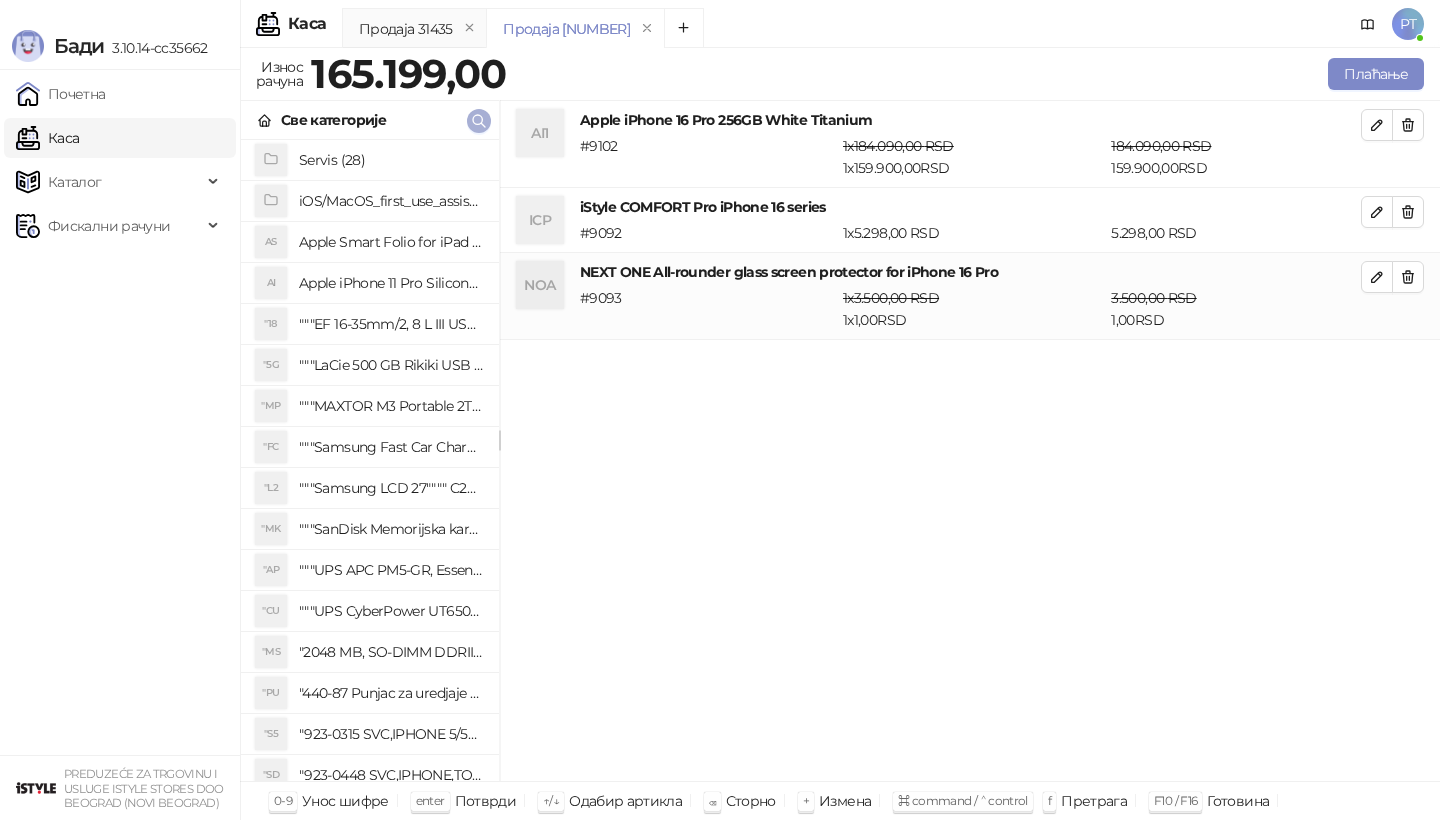 click 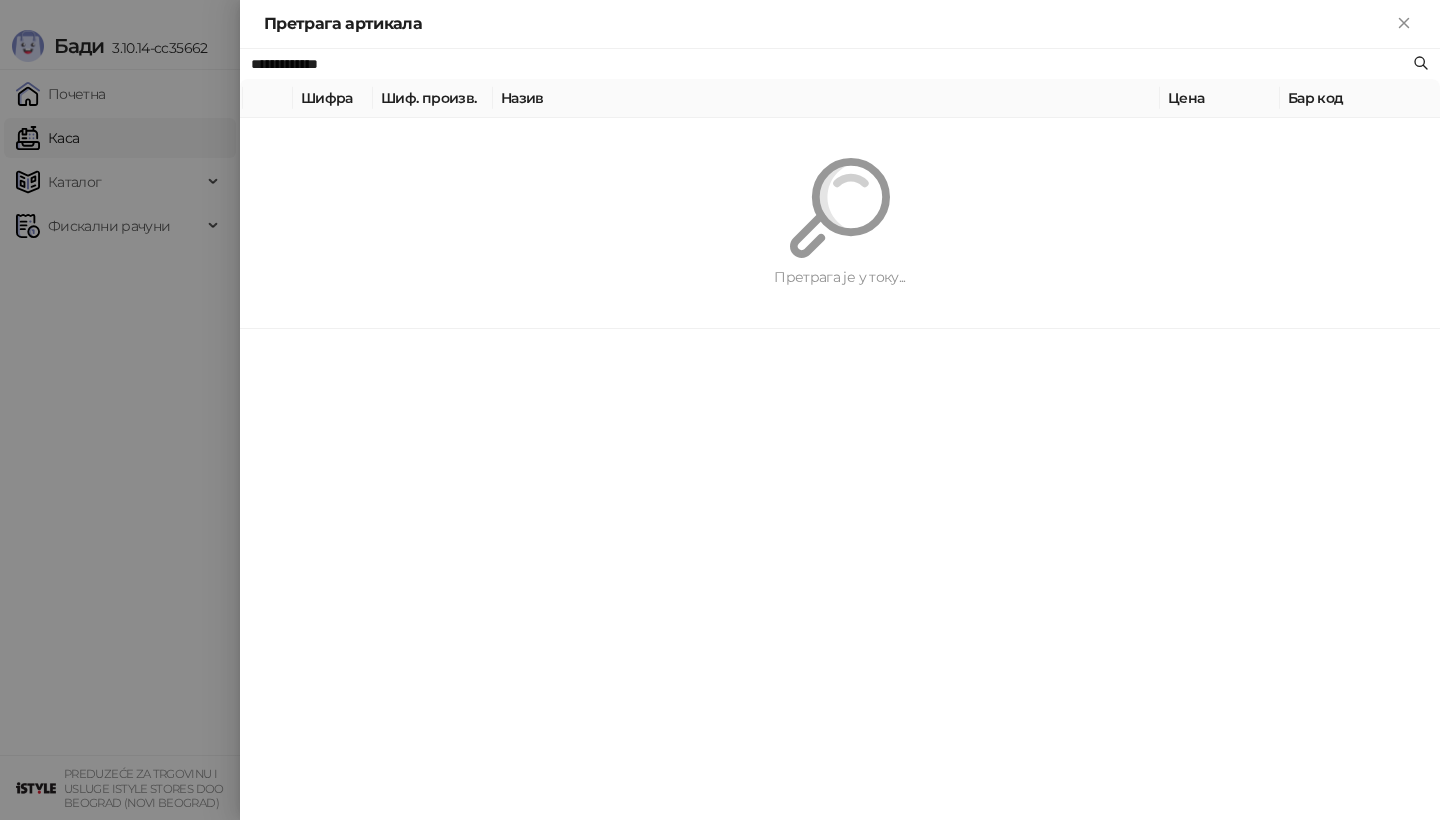 paste on "******" 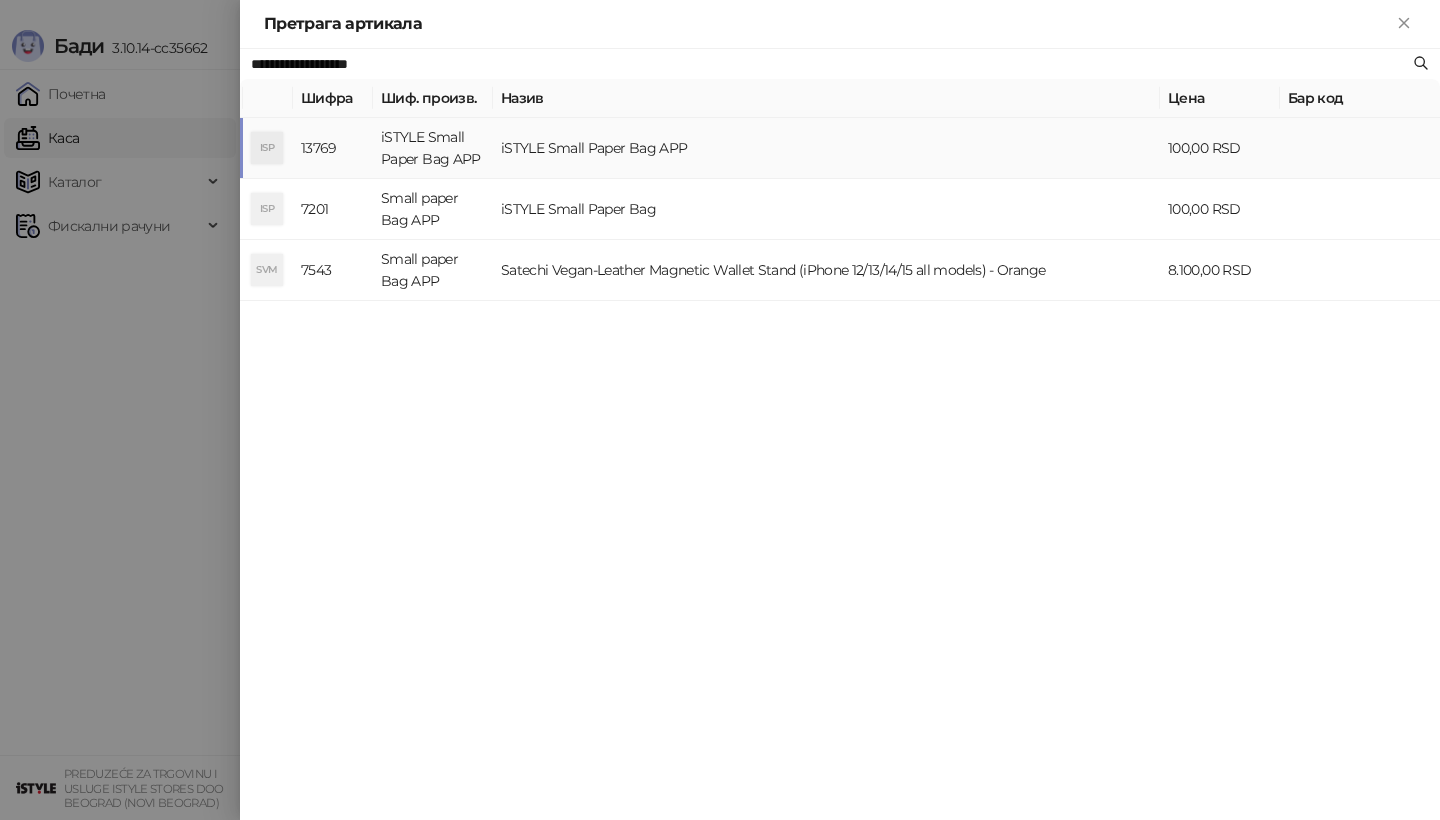 type on "**********" 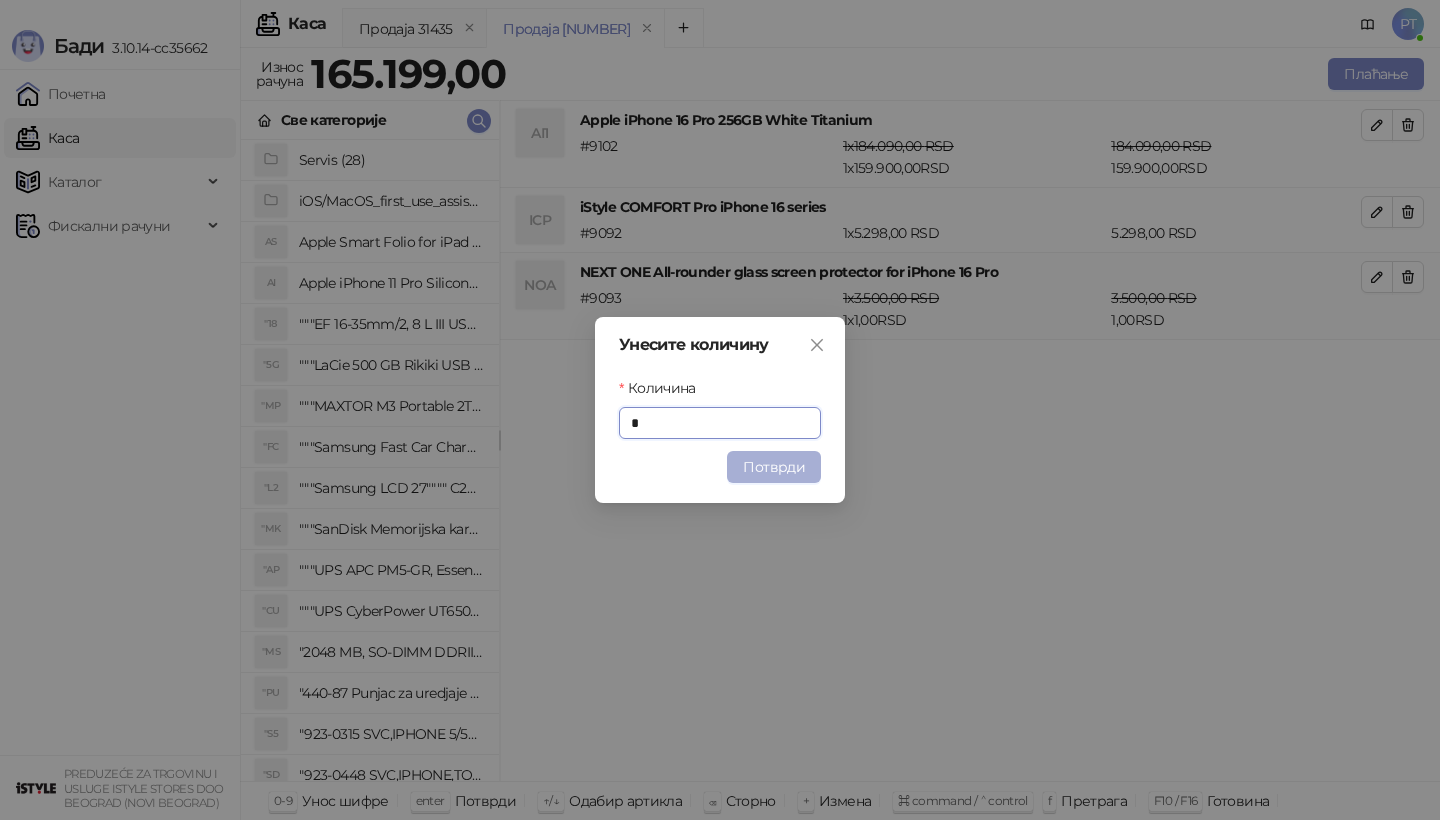 click on "Потврди" at bounding box center [774, 467] 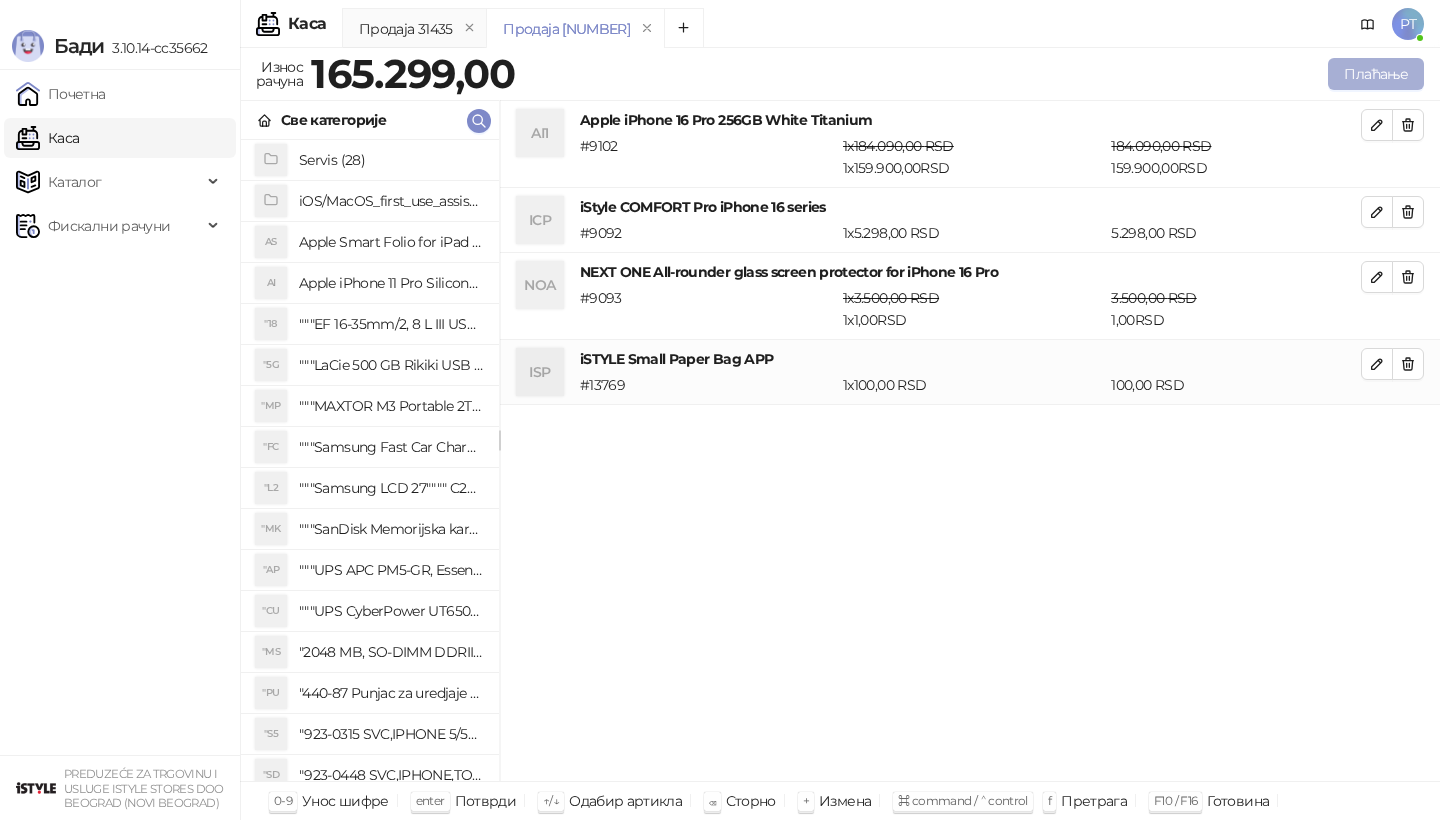 click on "Плаћање" at bounding box center [1376, 74] 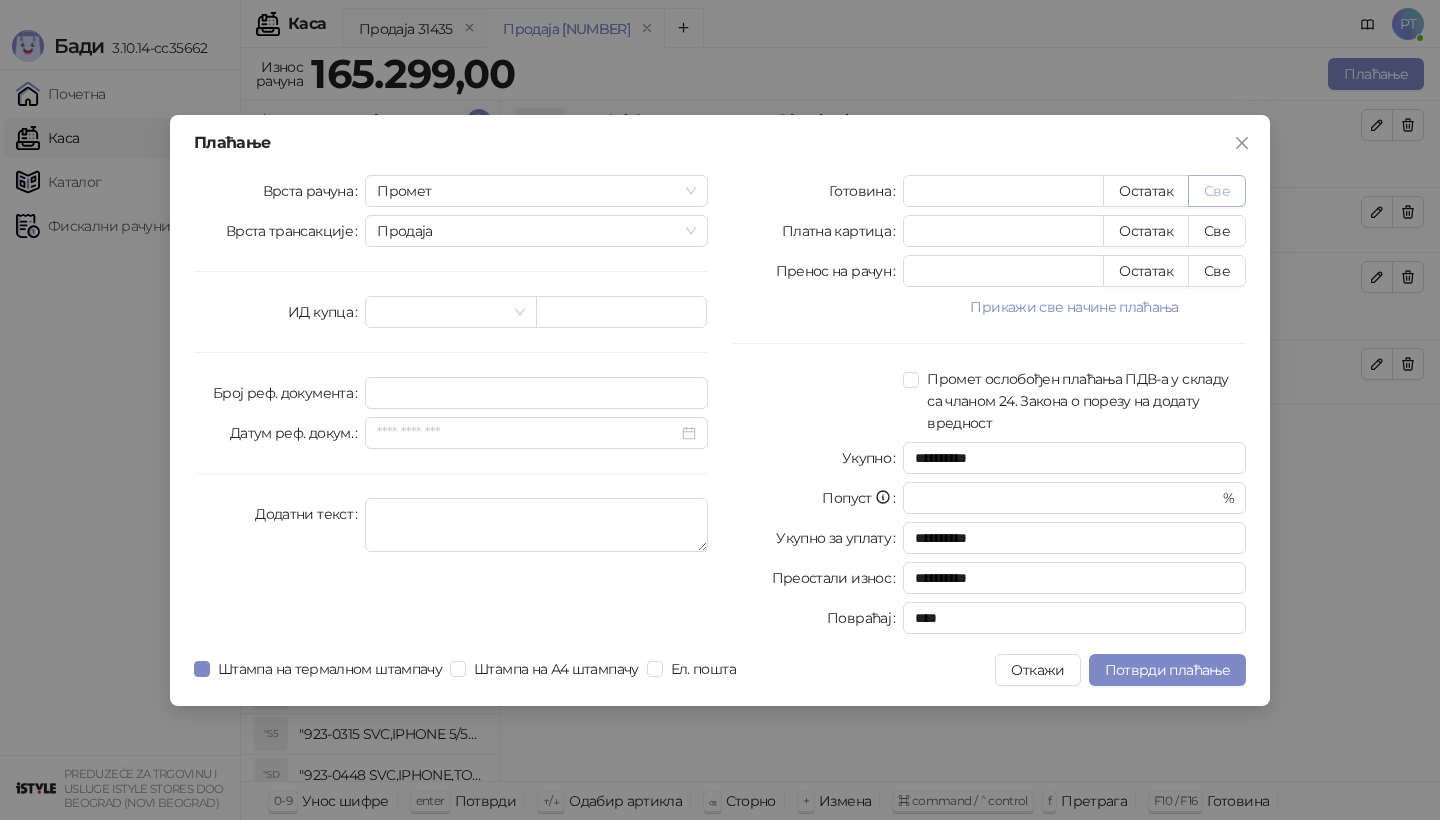 click on "Све" at bounding box center (1217, 191) 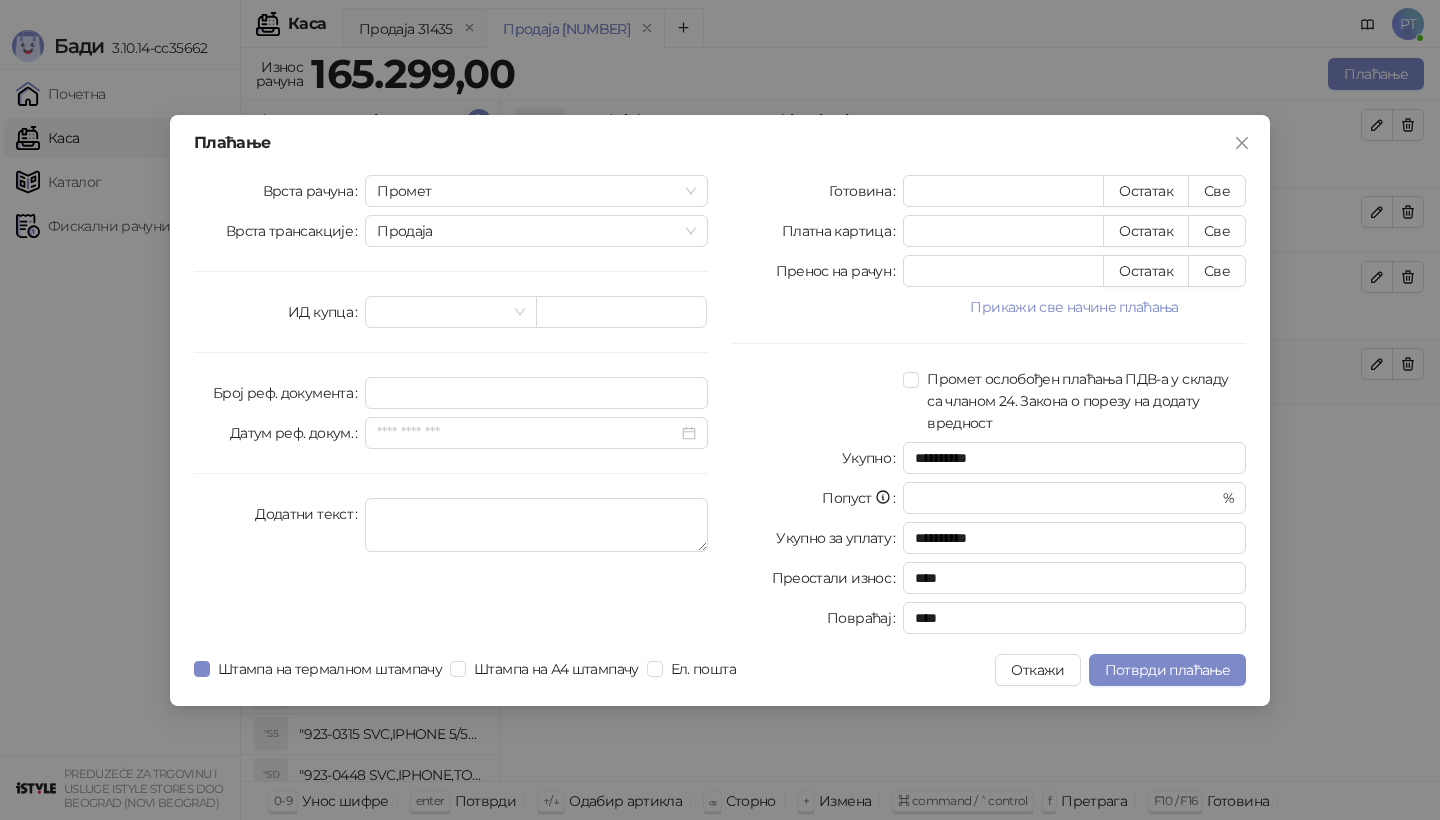 click on "**********" at bounding box center [720, 410] 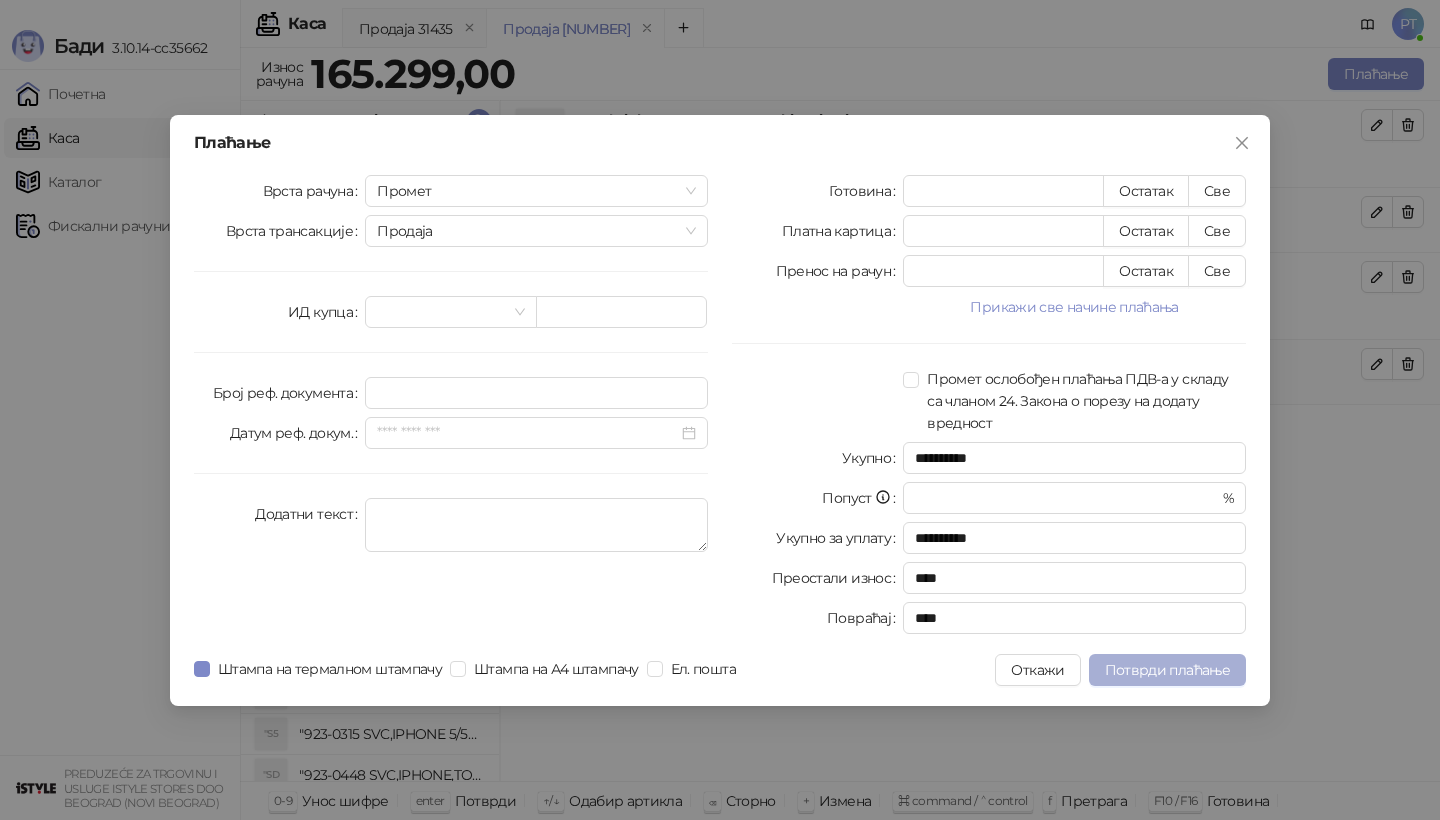 click on "Потврди плаћање" at bounding box center [1167, 670] 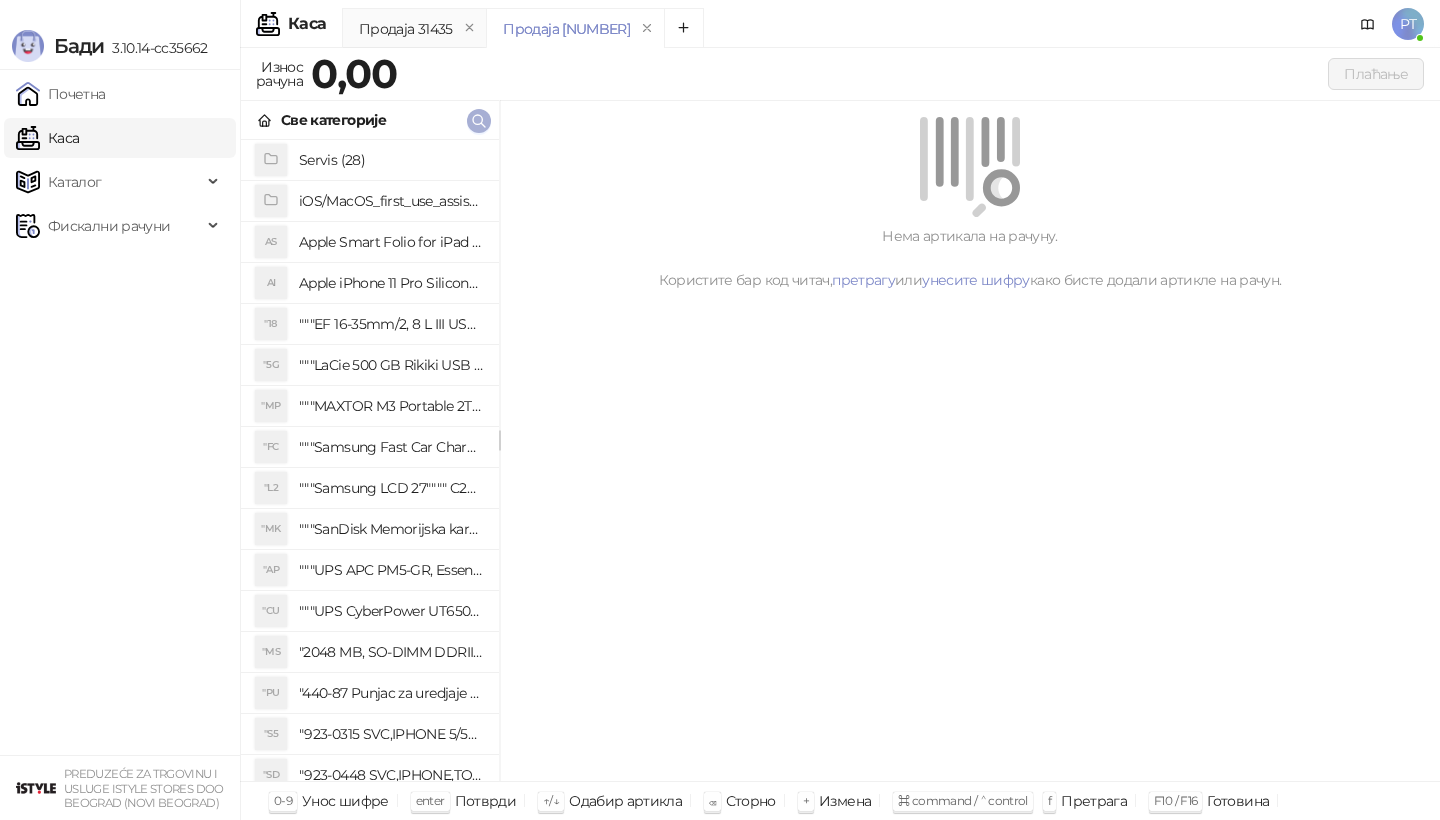type 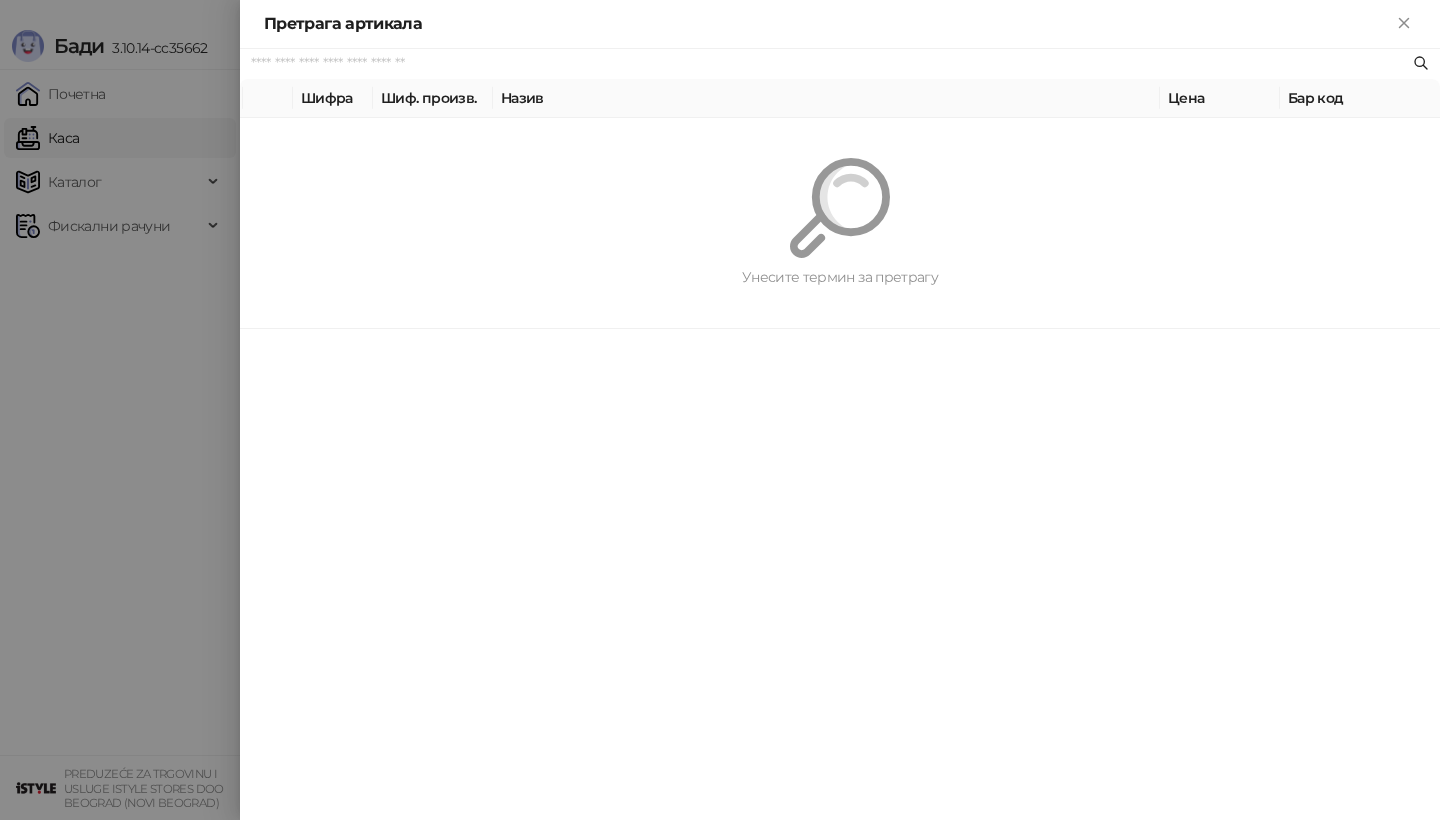 paste on "**********" 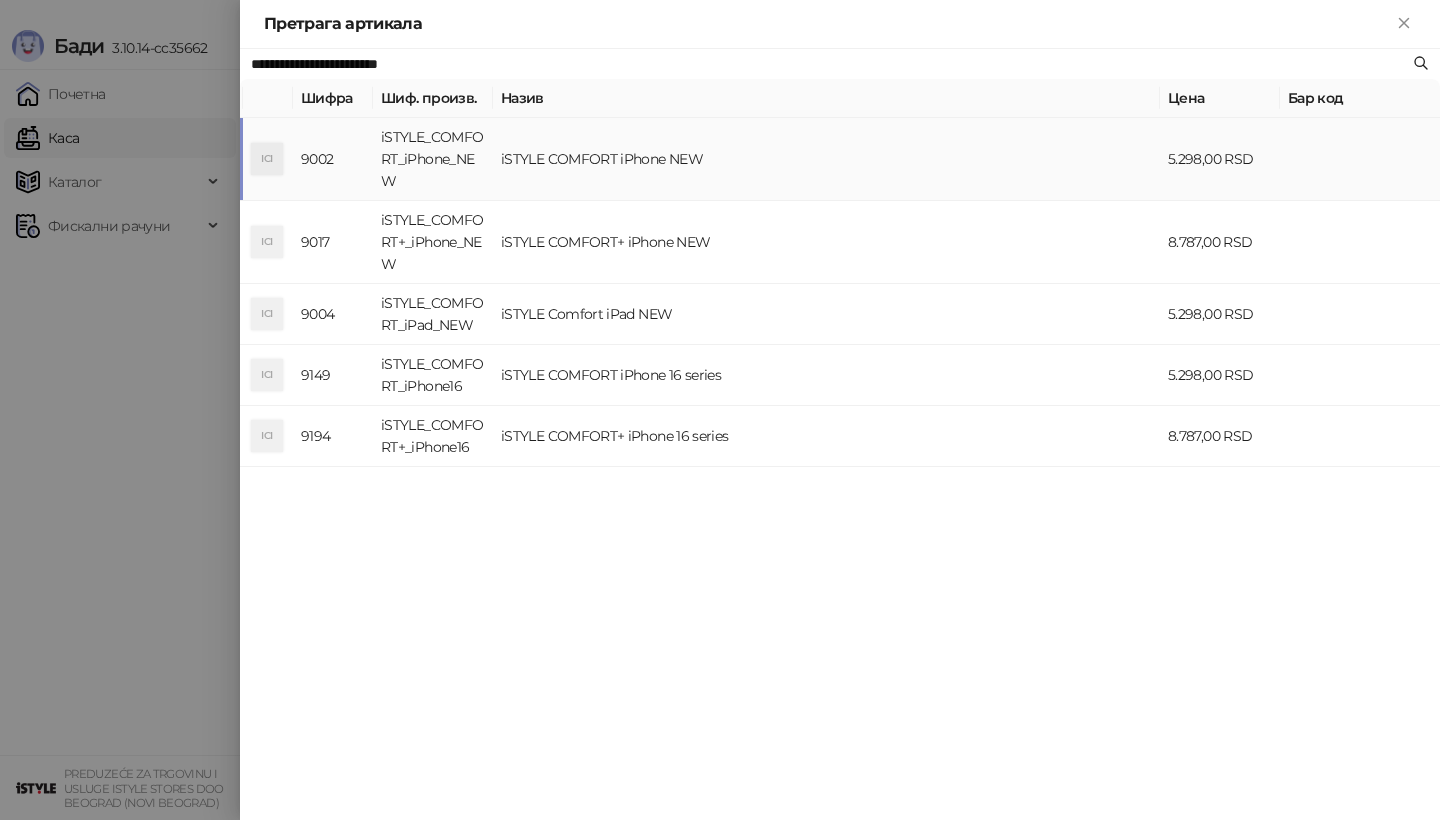 type on "**********" 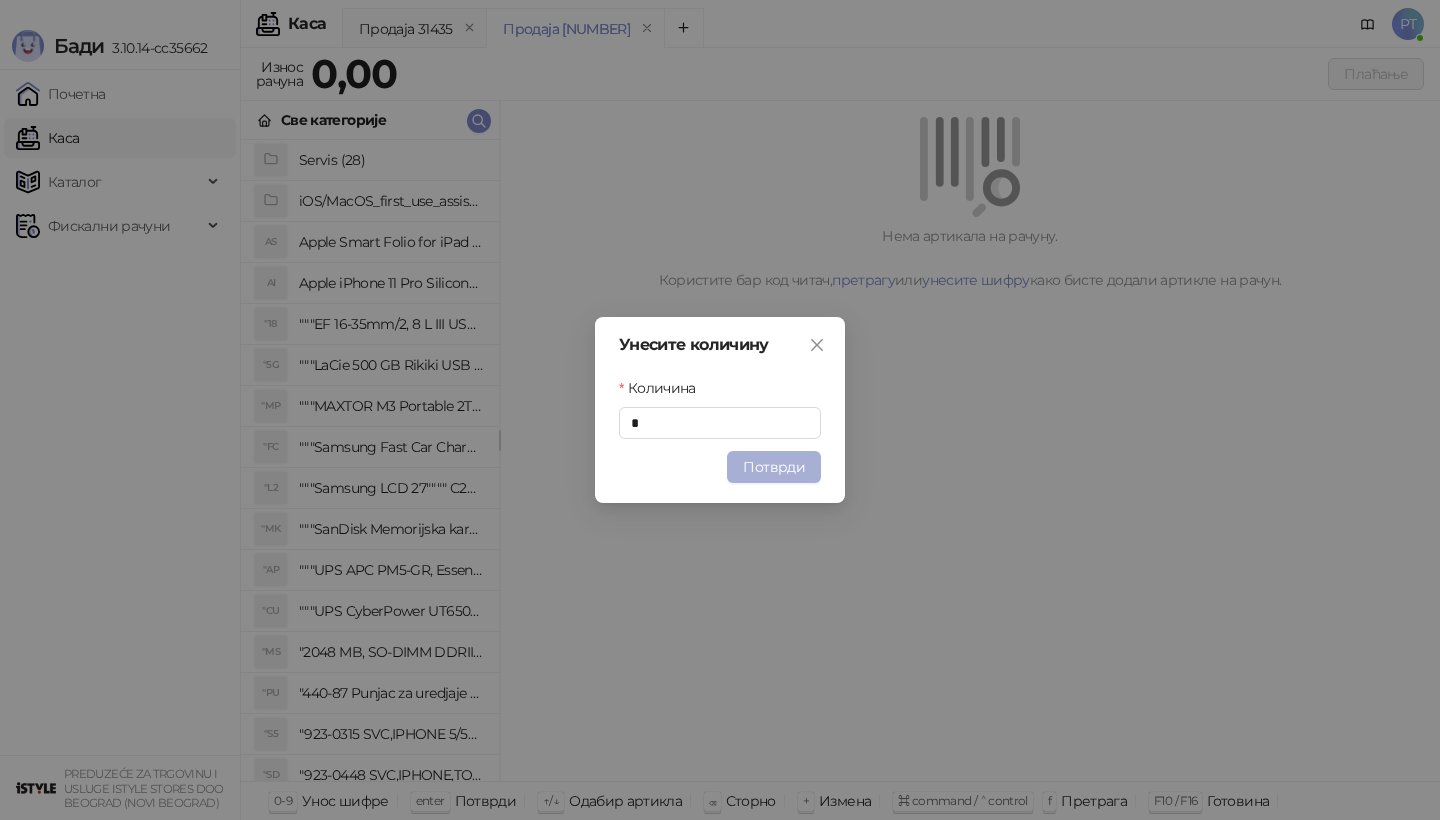 click on "Потврди" at bounding box center (774, 467) 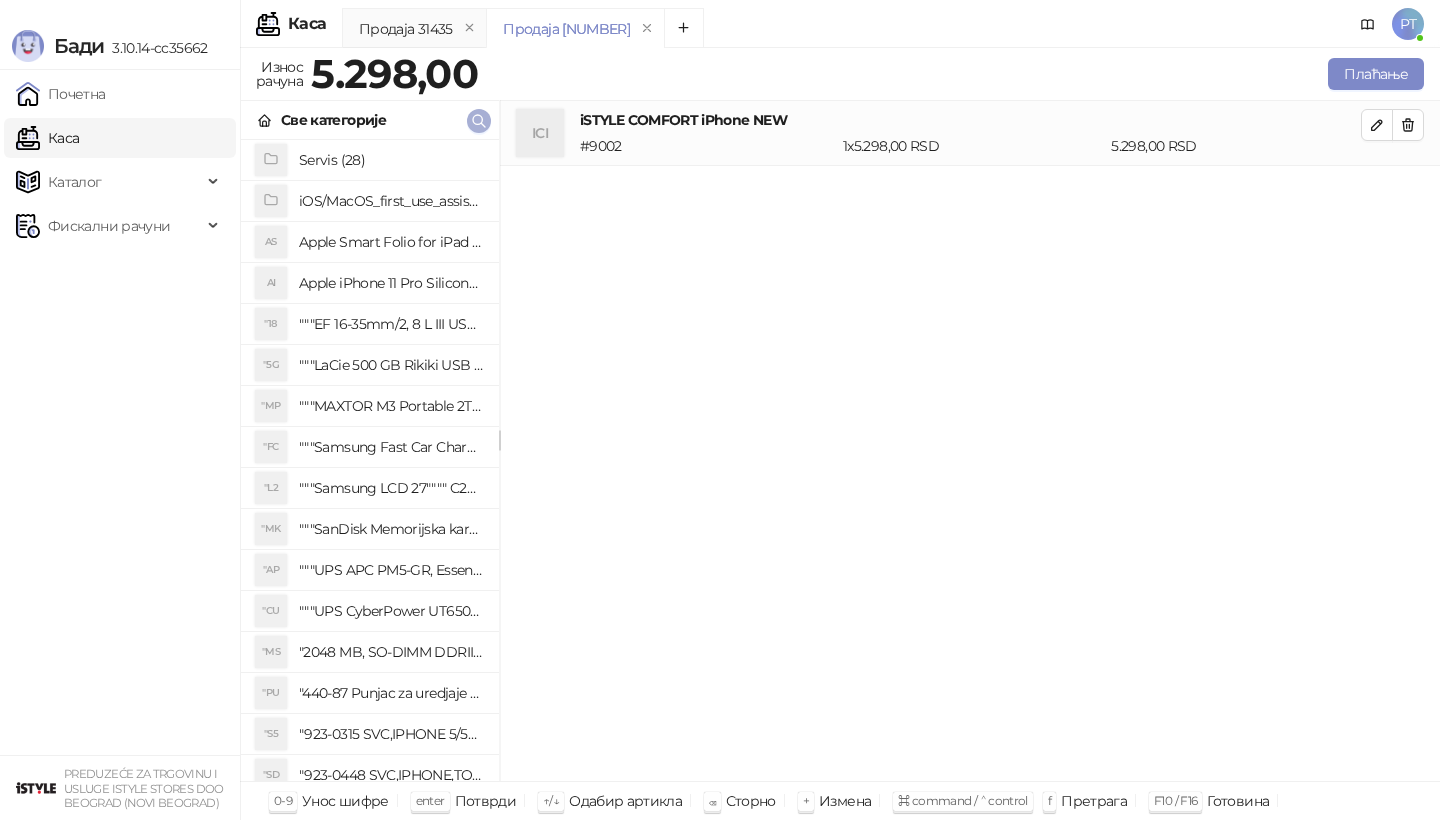 click 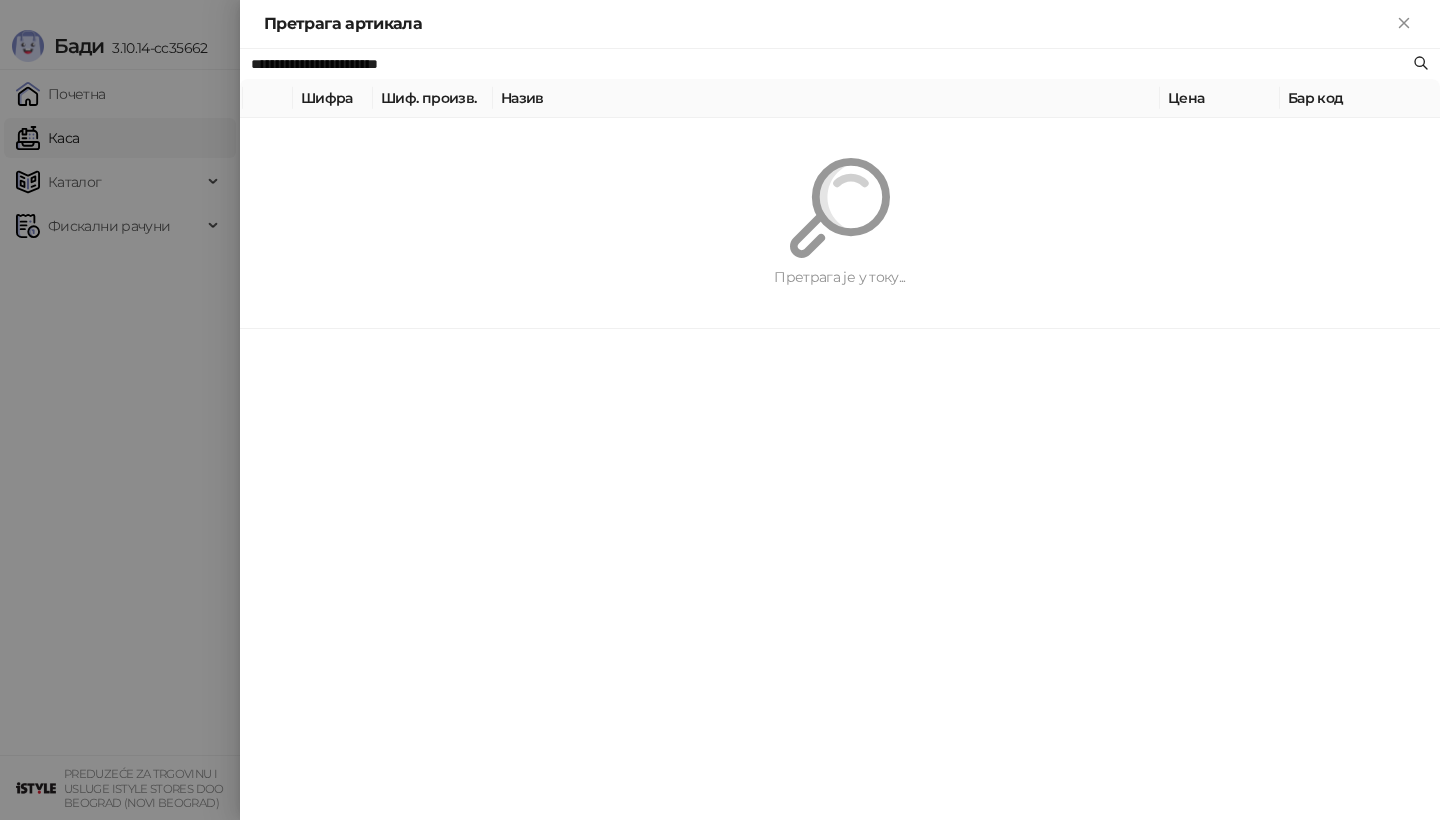 paste 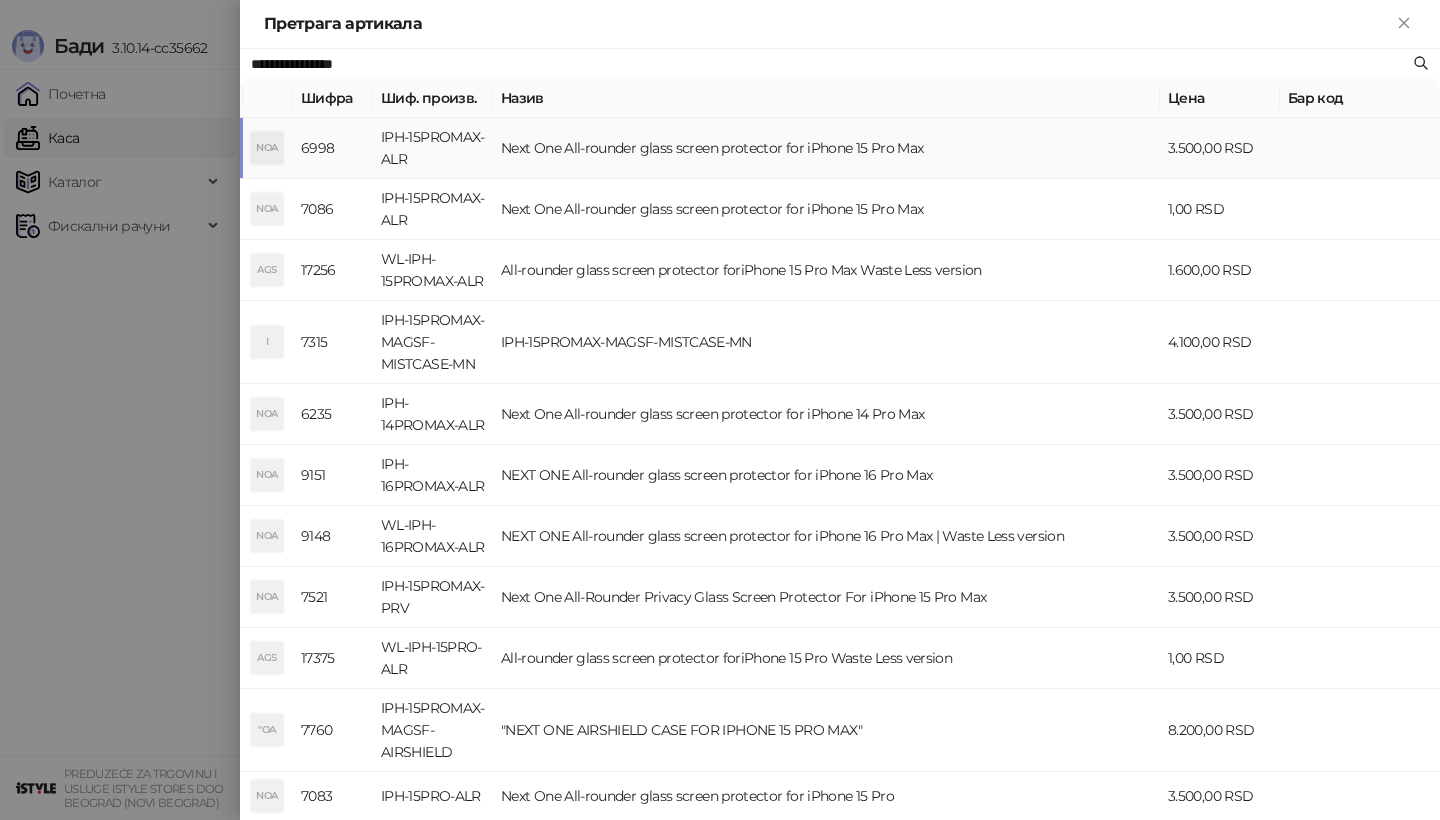 type on "**********" 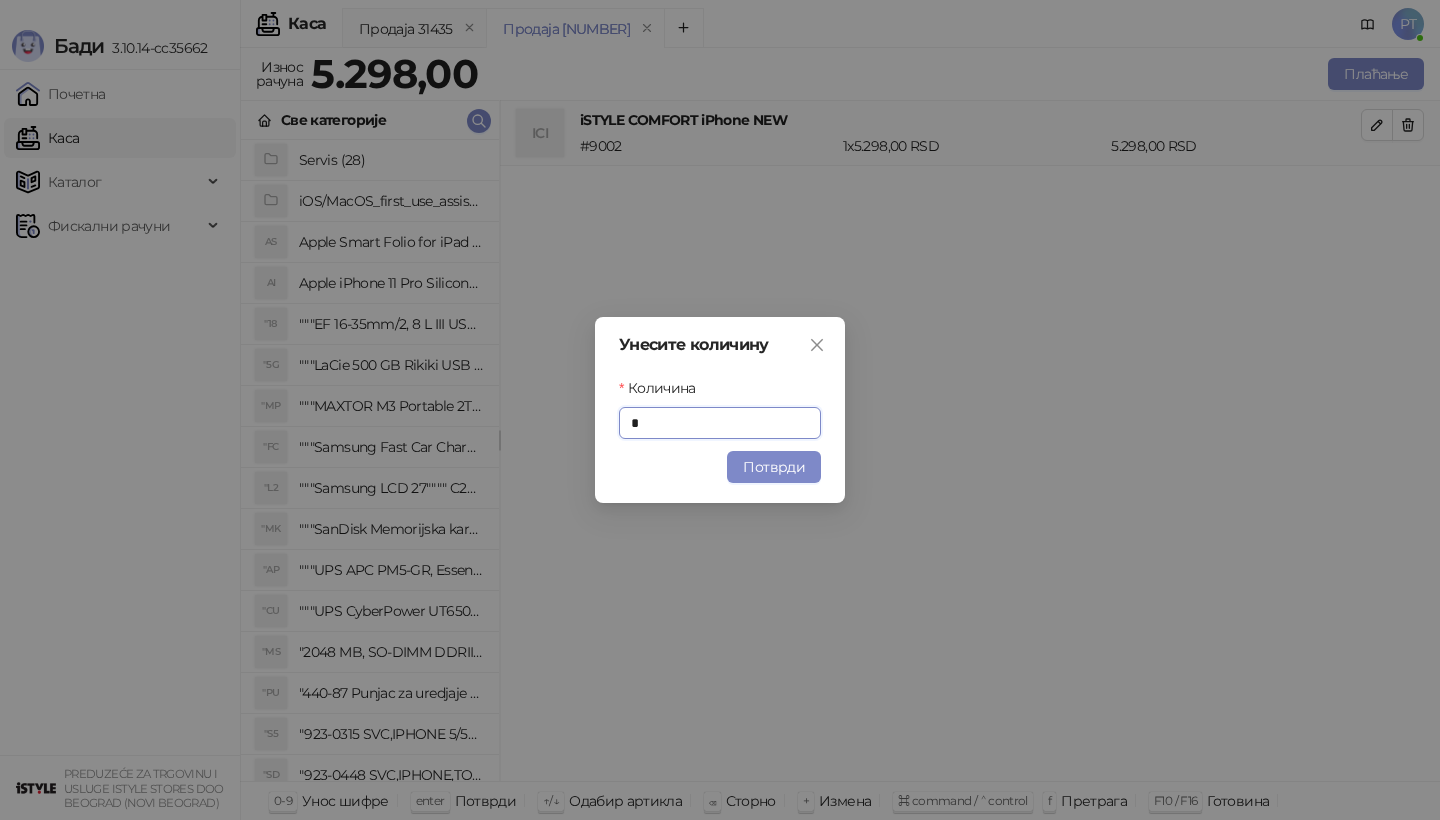 click on "Потврди" at bounding box center (720, 467) 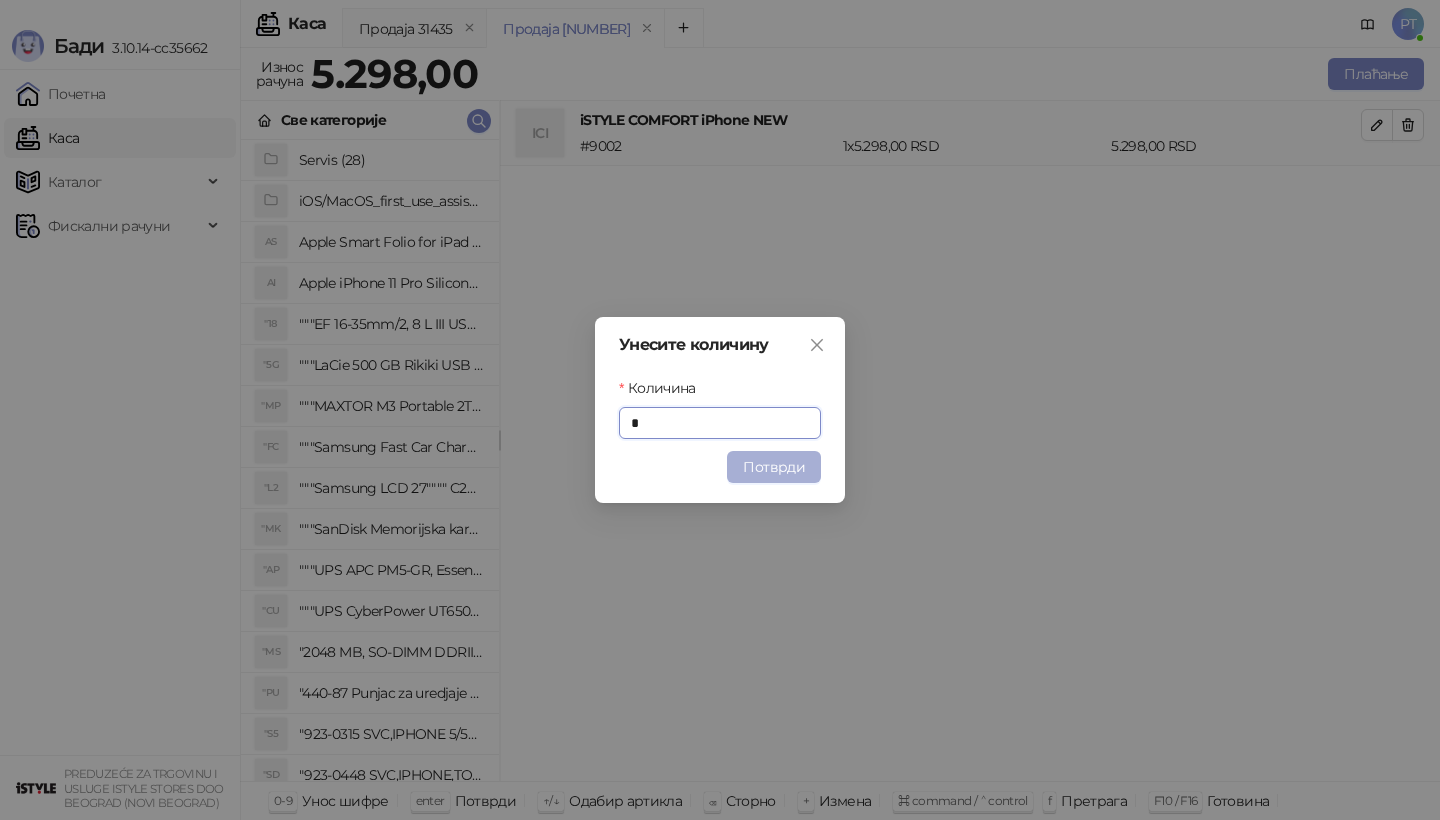 click on "Потврди" at bounding box center (720, 467) 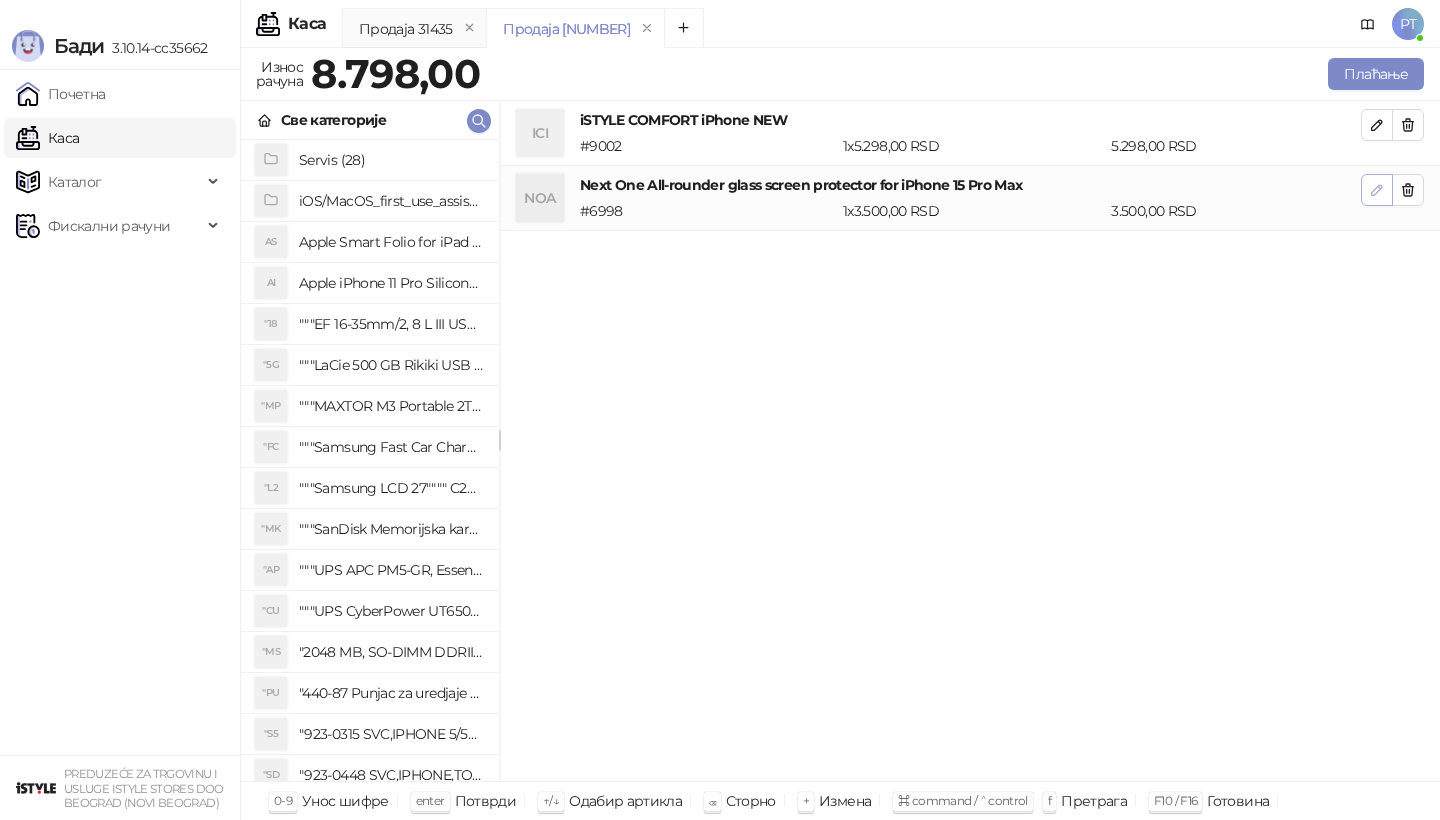 click at bounding box center (1377, 190) 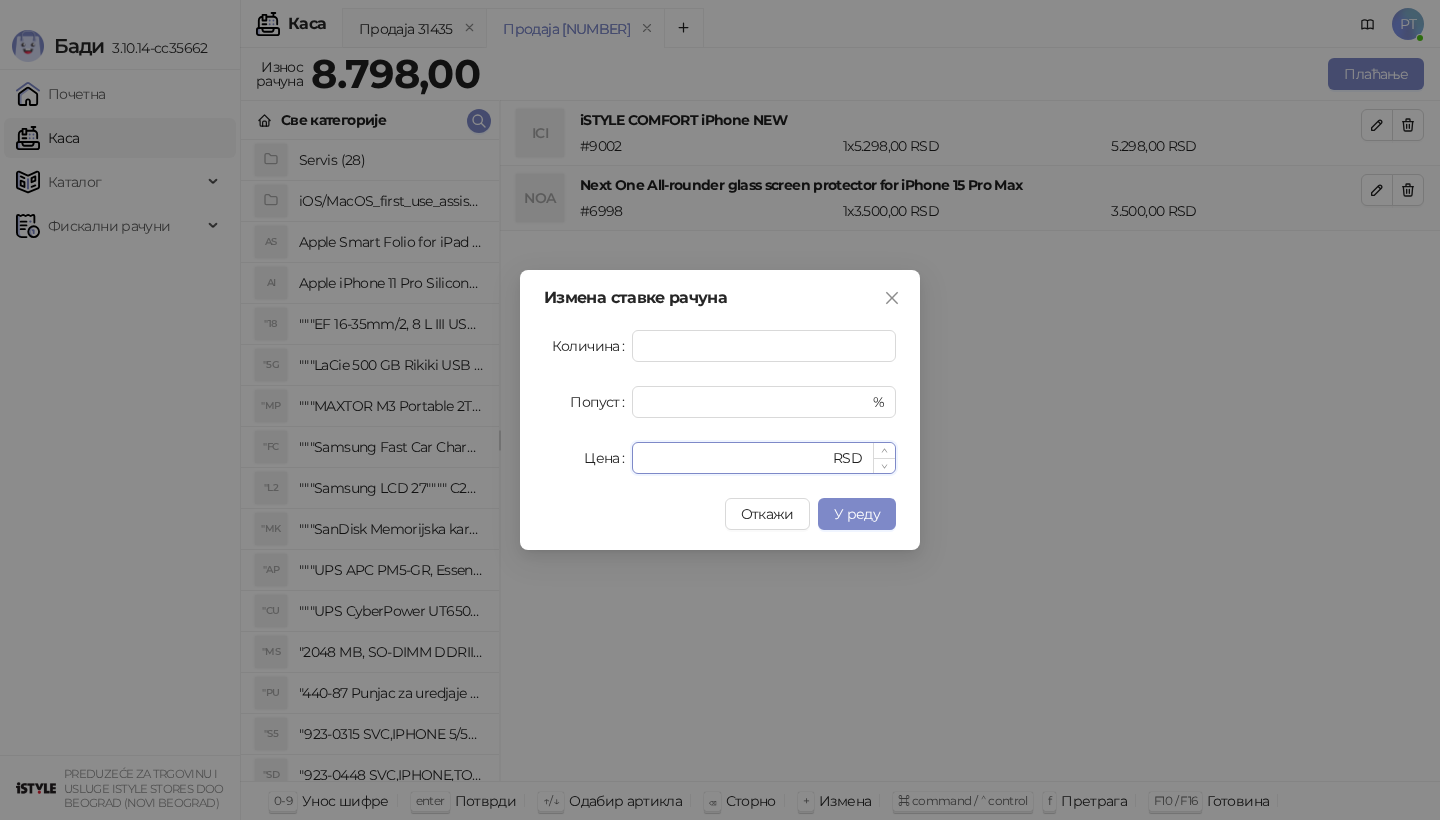 click on "****" at bounding box center [736, 458] 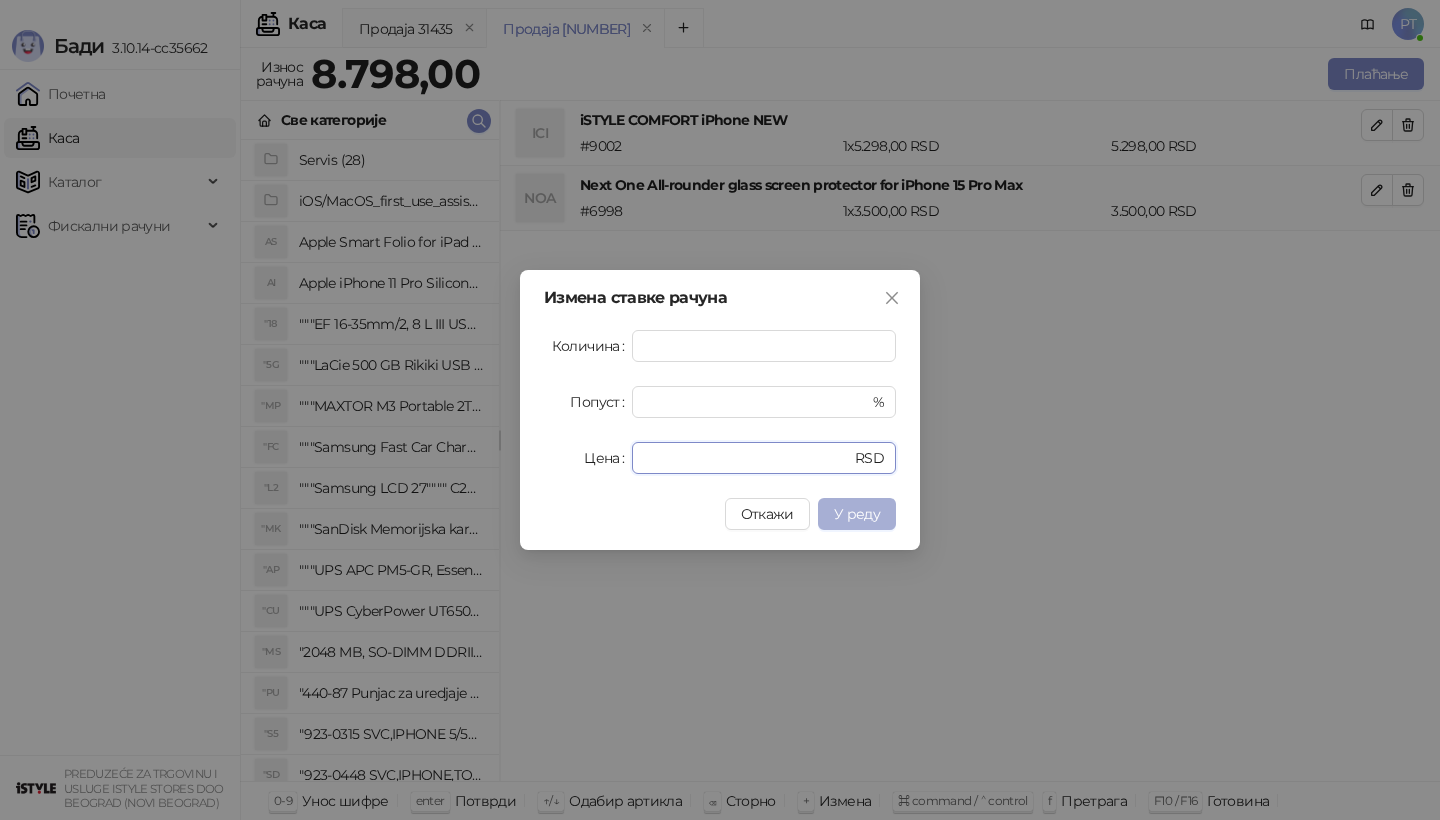 type on "*" 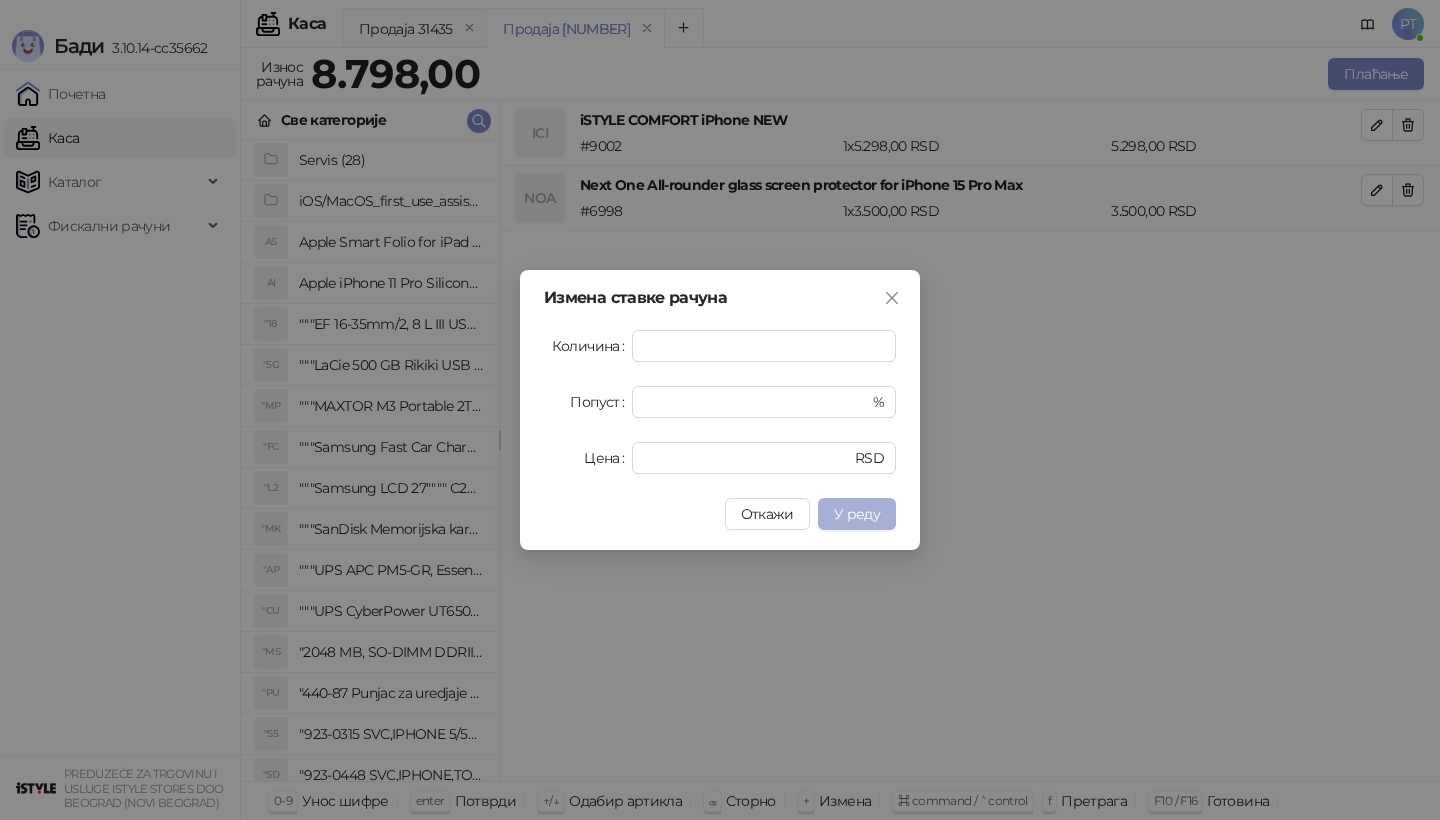 click on "У реду" at bounding box center (857, 514) 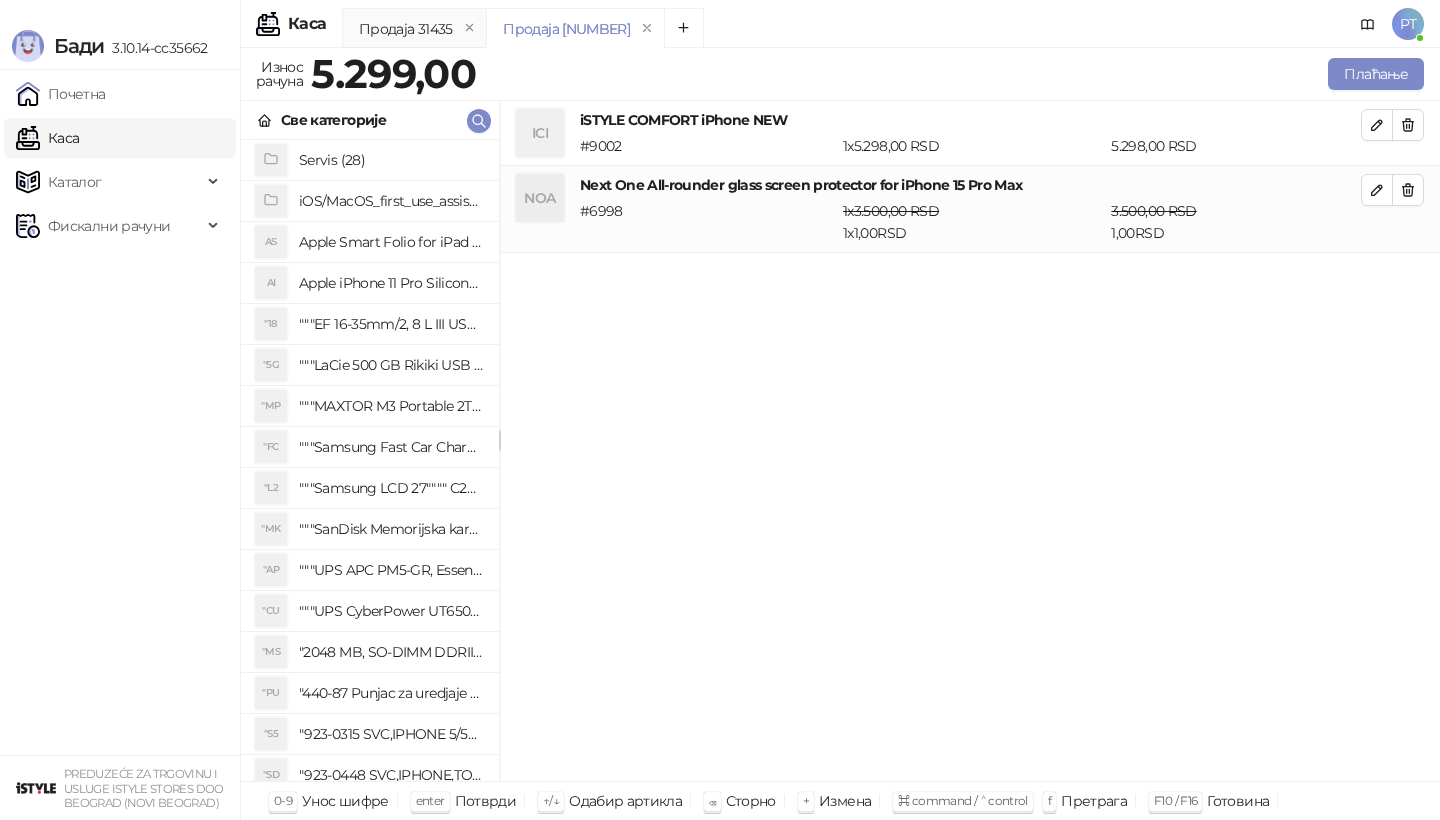 type 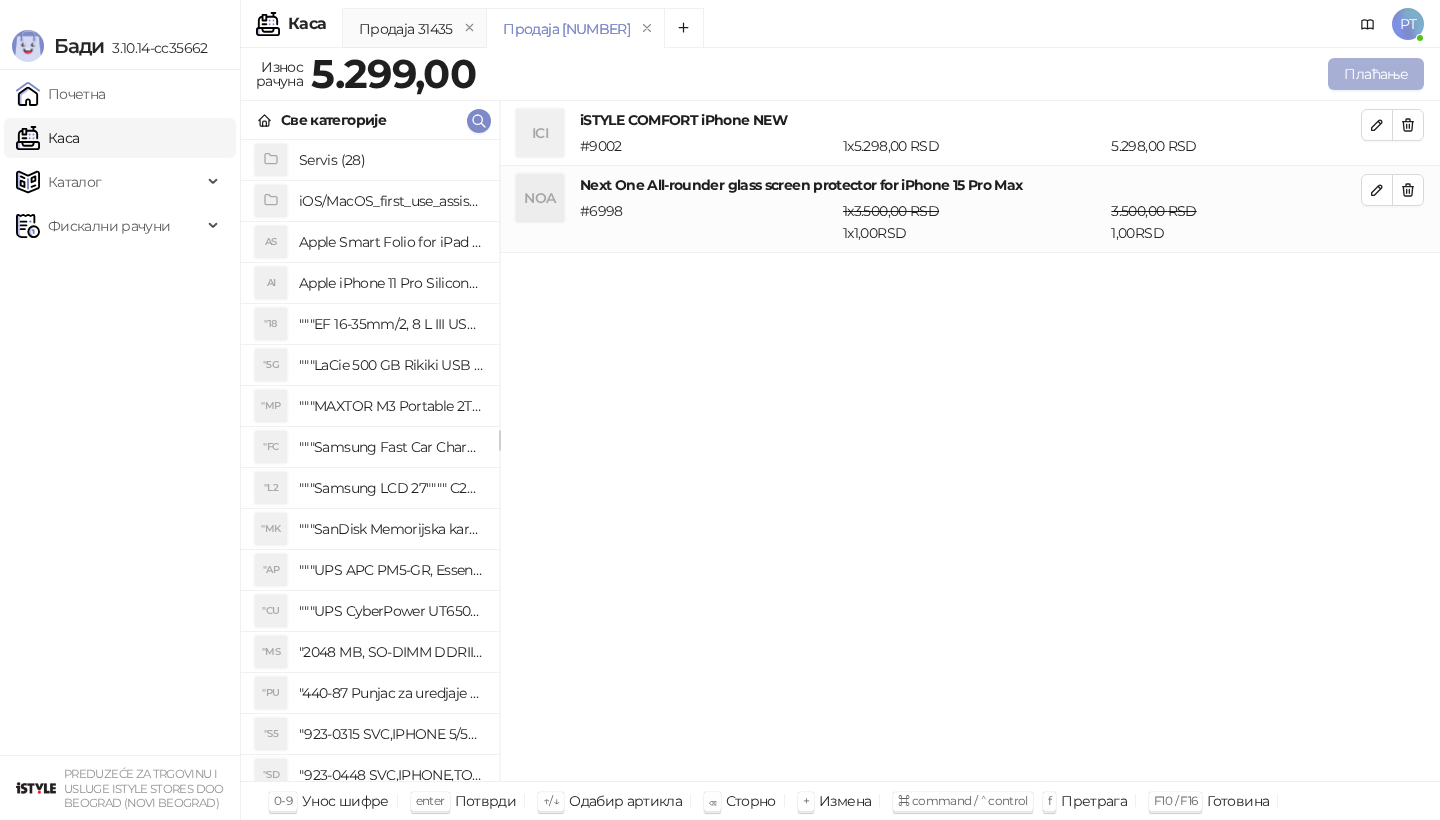 click on "Плаћање" at bounding box center [1376, 74] 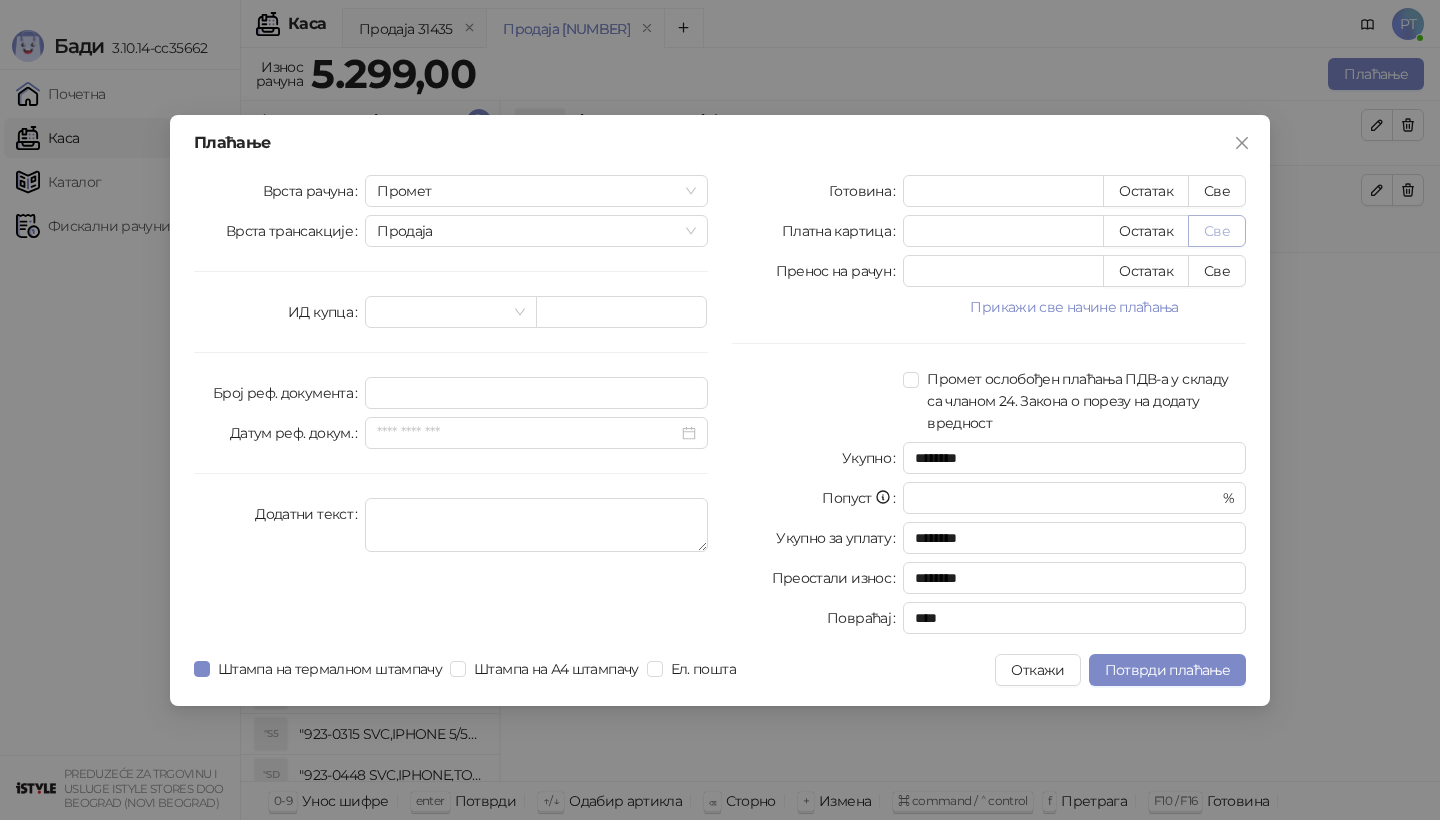 click on "Све" at bounding box center (1217, 231) 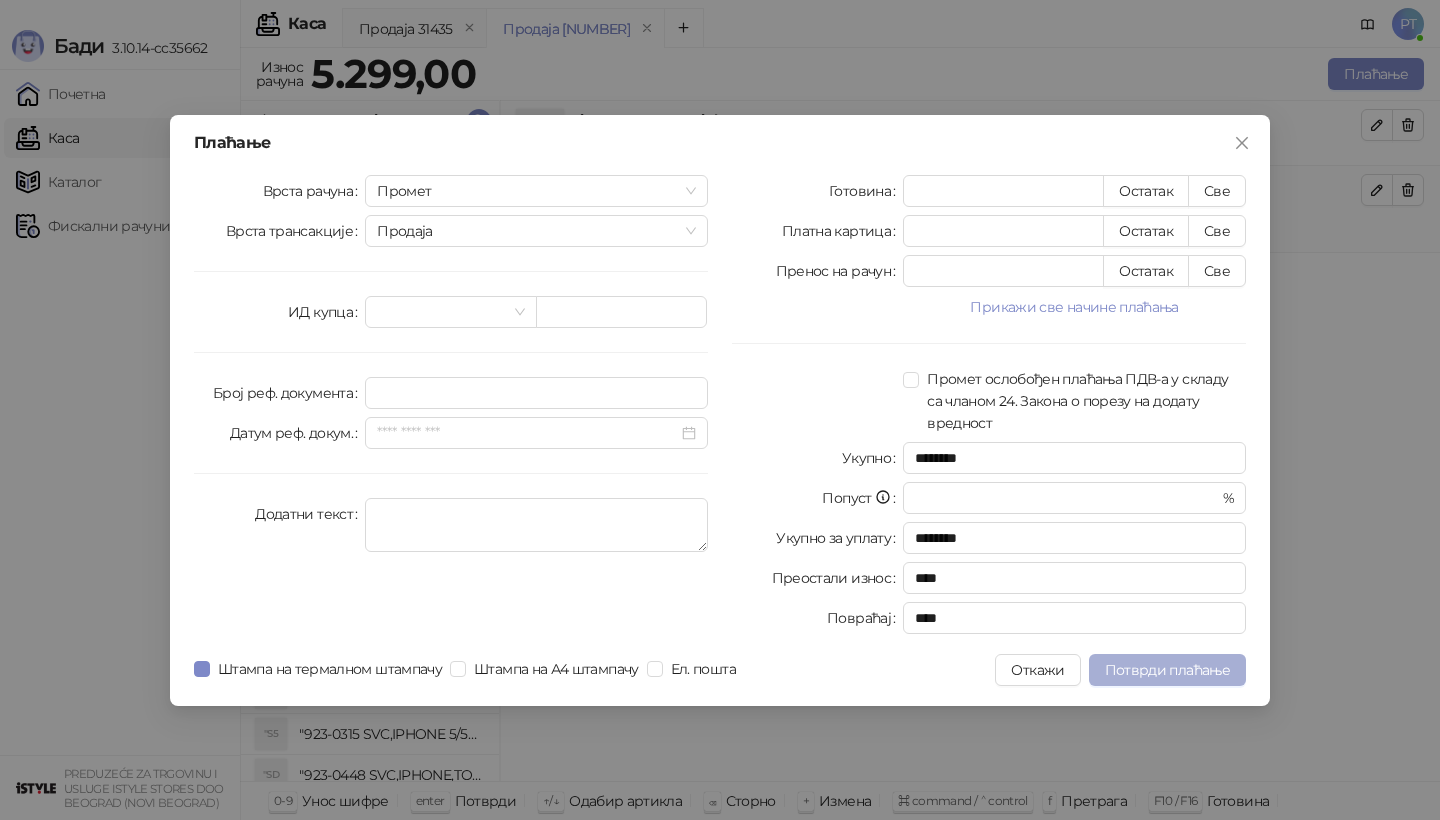 click on "Потврди плаћање" at bounding box center (1167, 670) 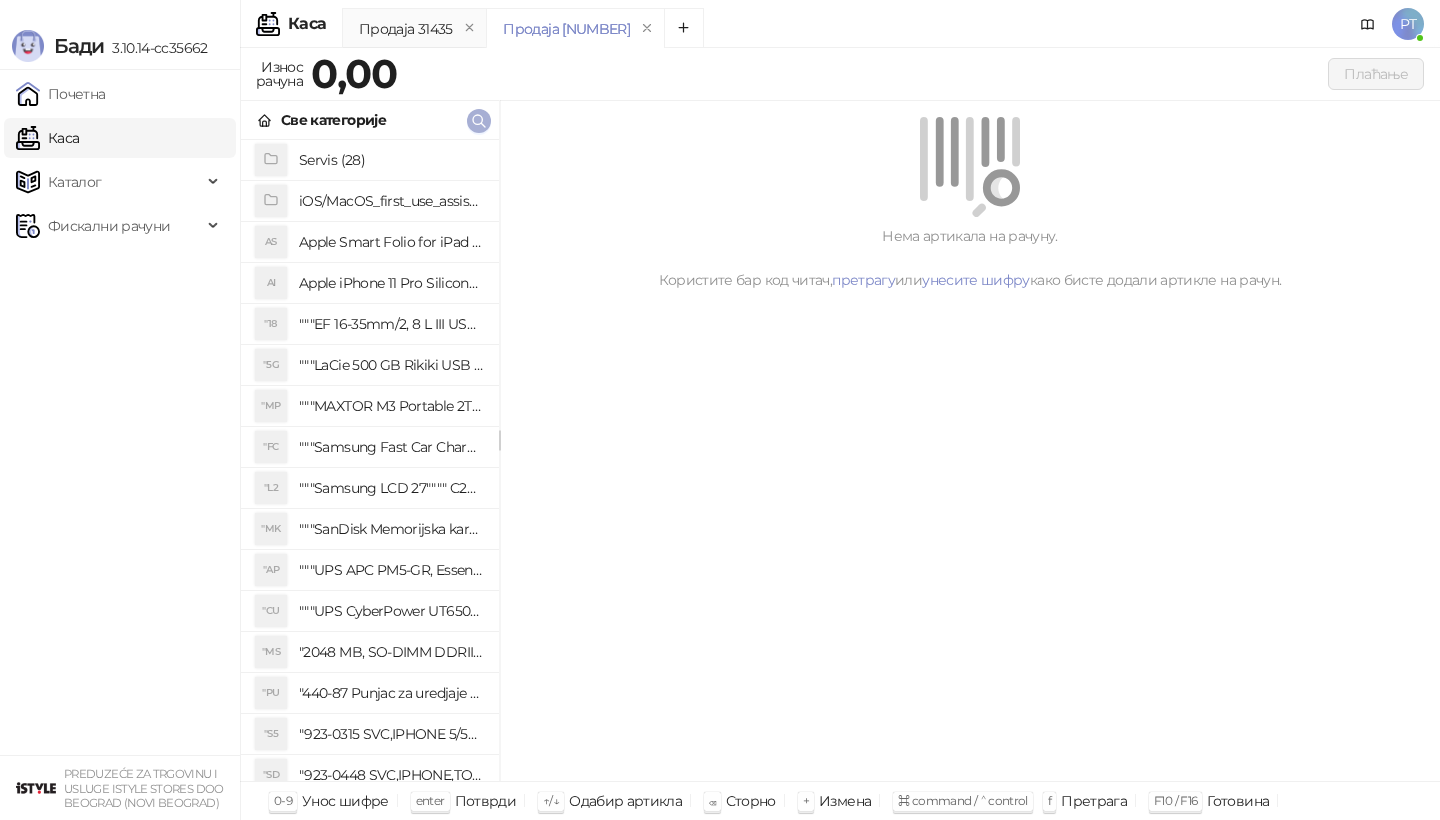 click 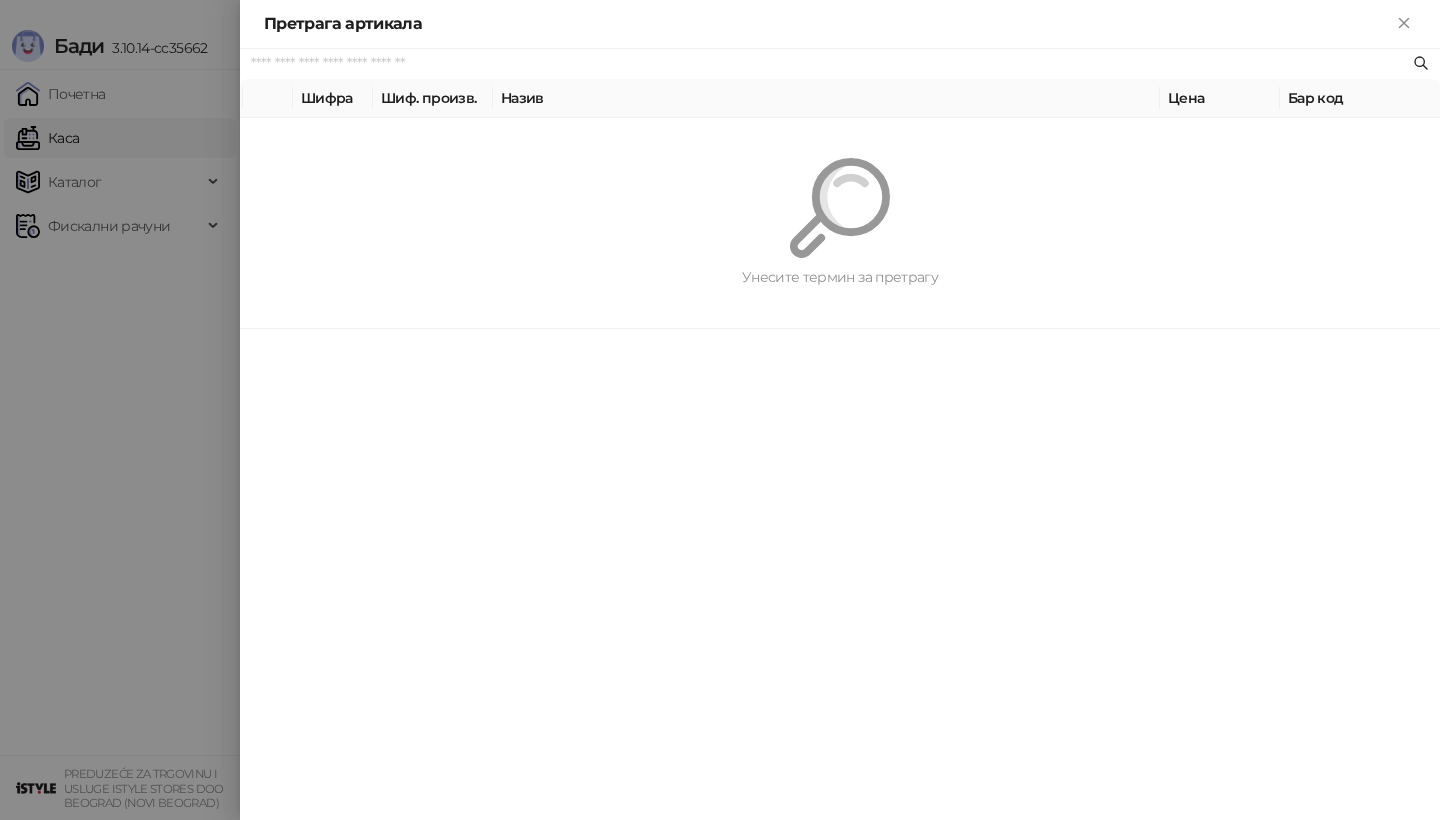 paste on "*********" 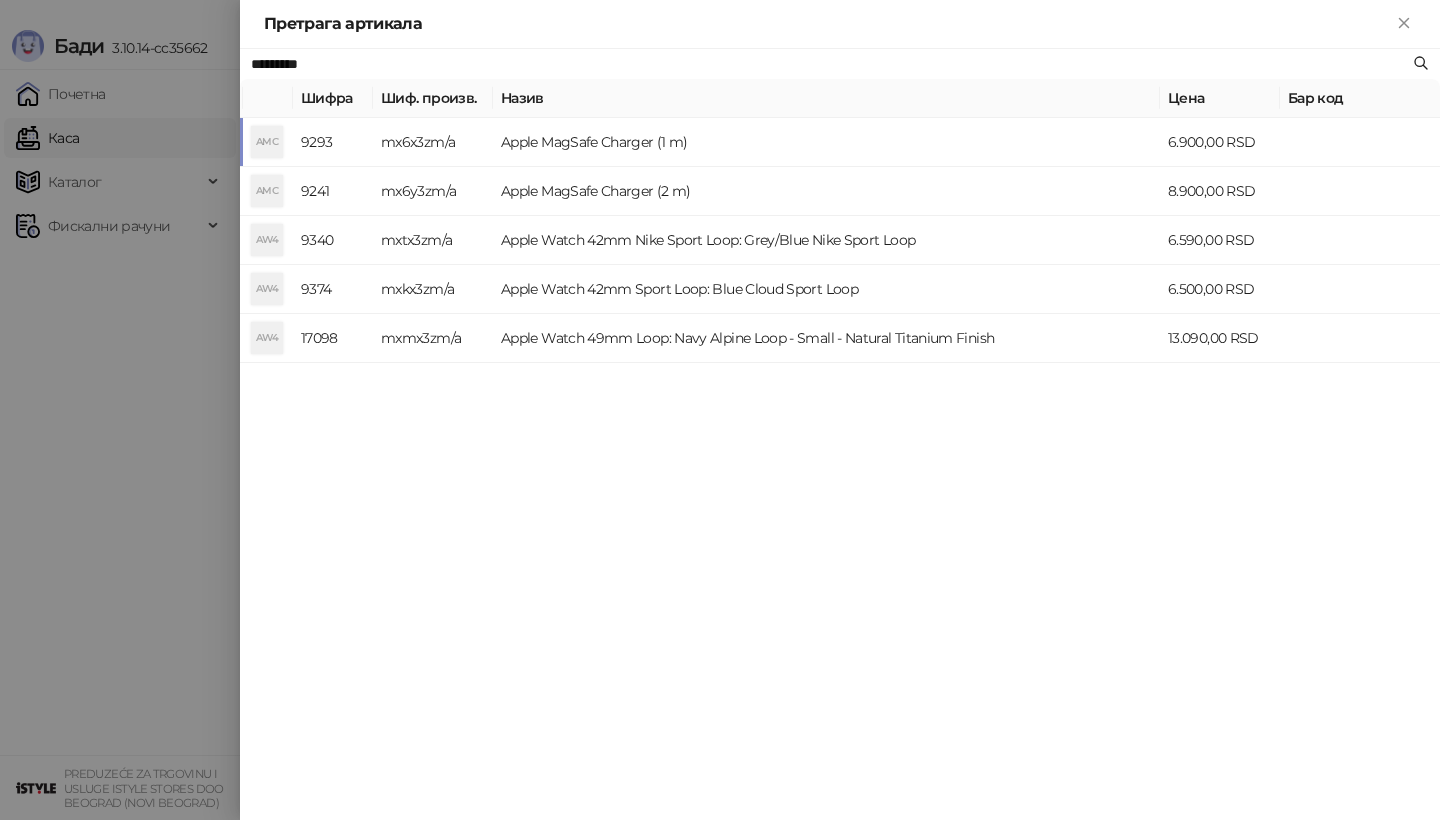 type on "*********" 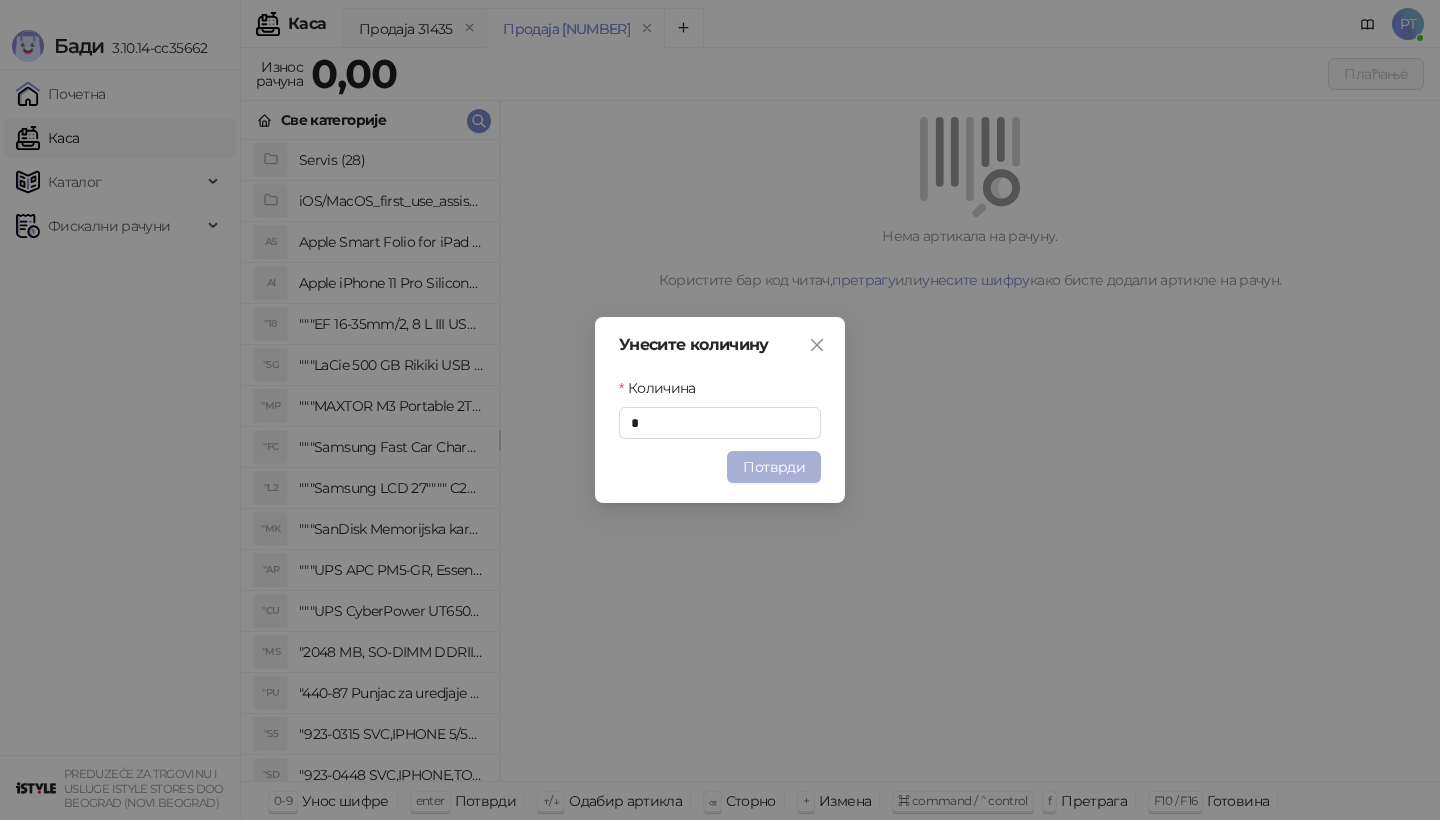 click on "Потврди" at bounding box center [774, 467] 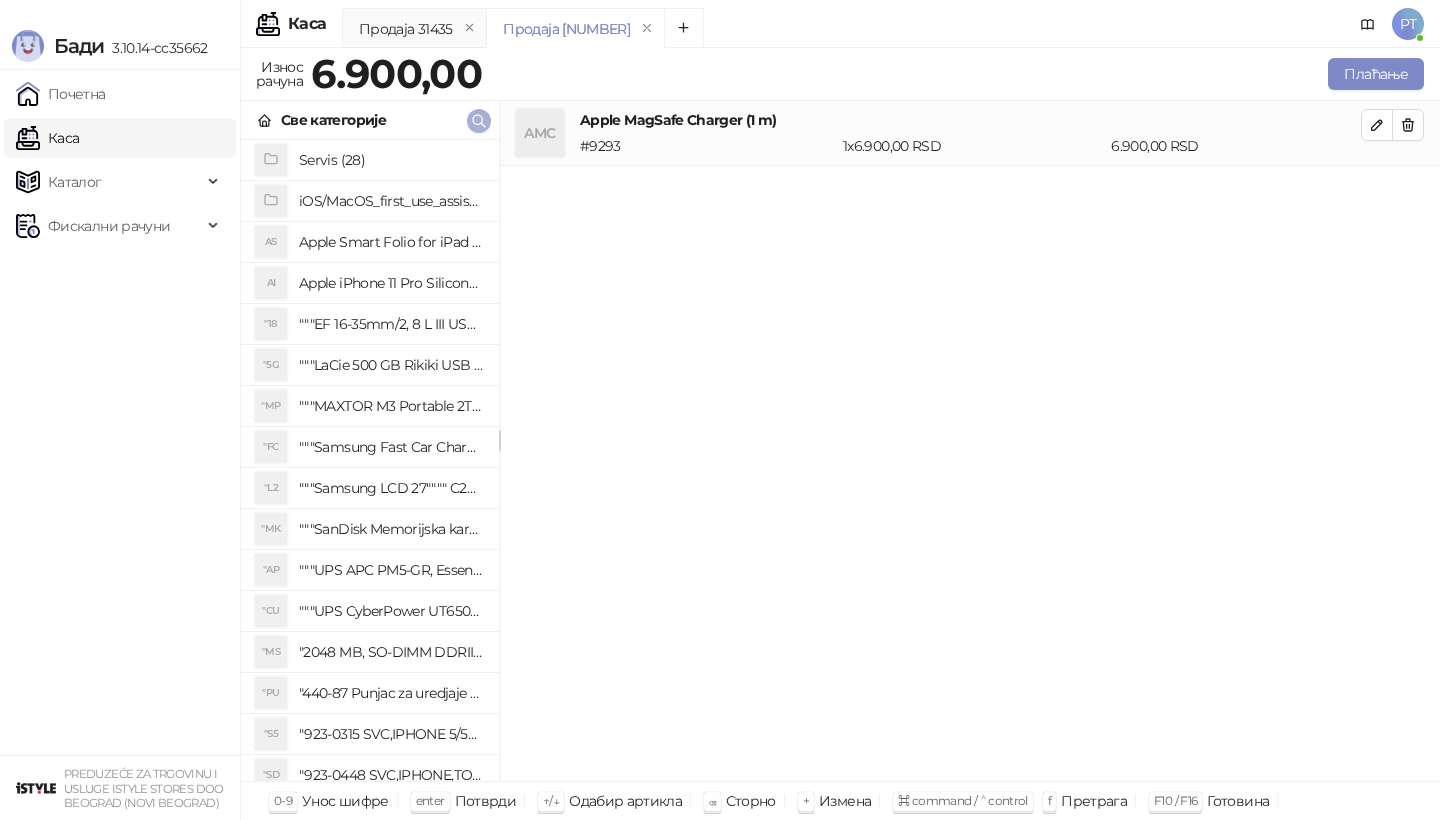 click 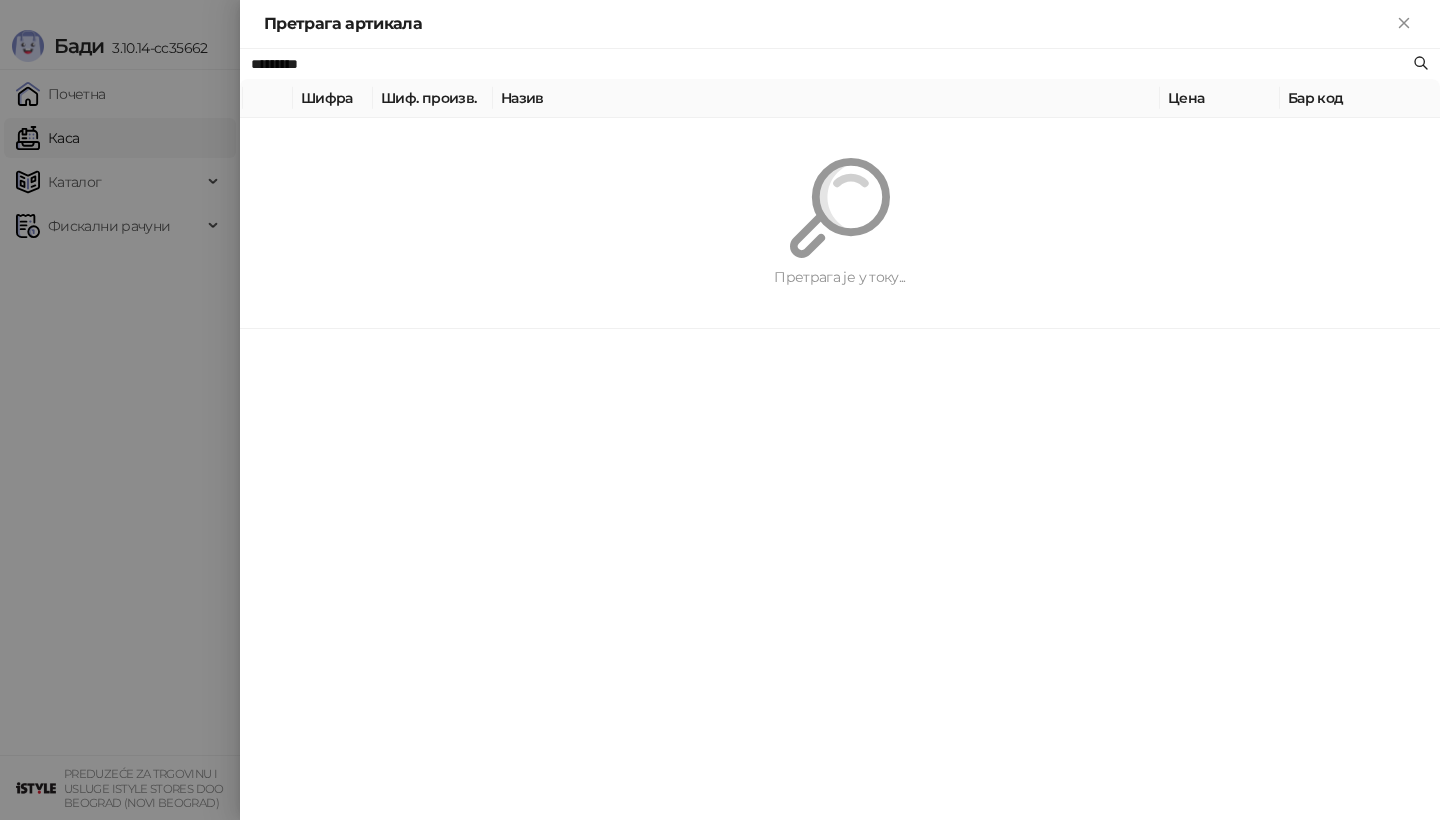 paste on "**********" 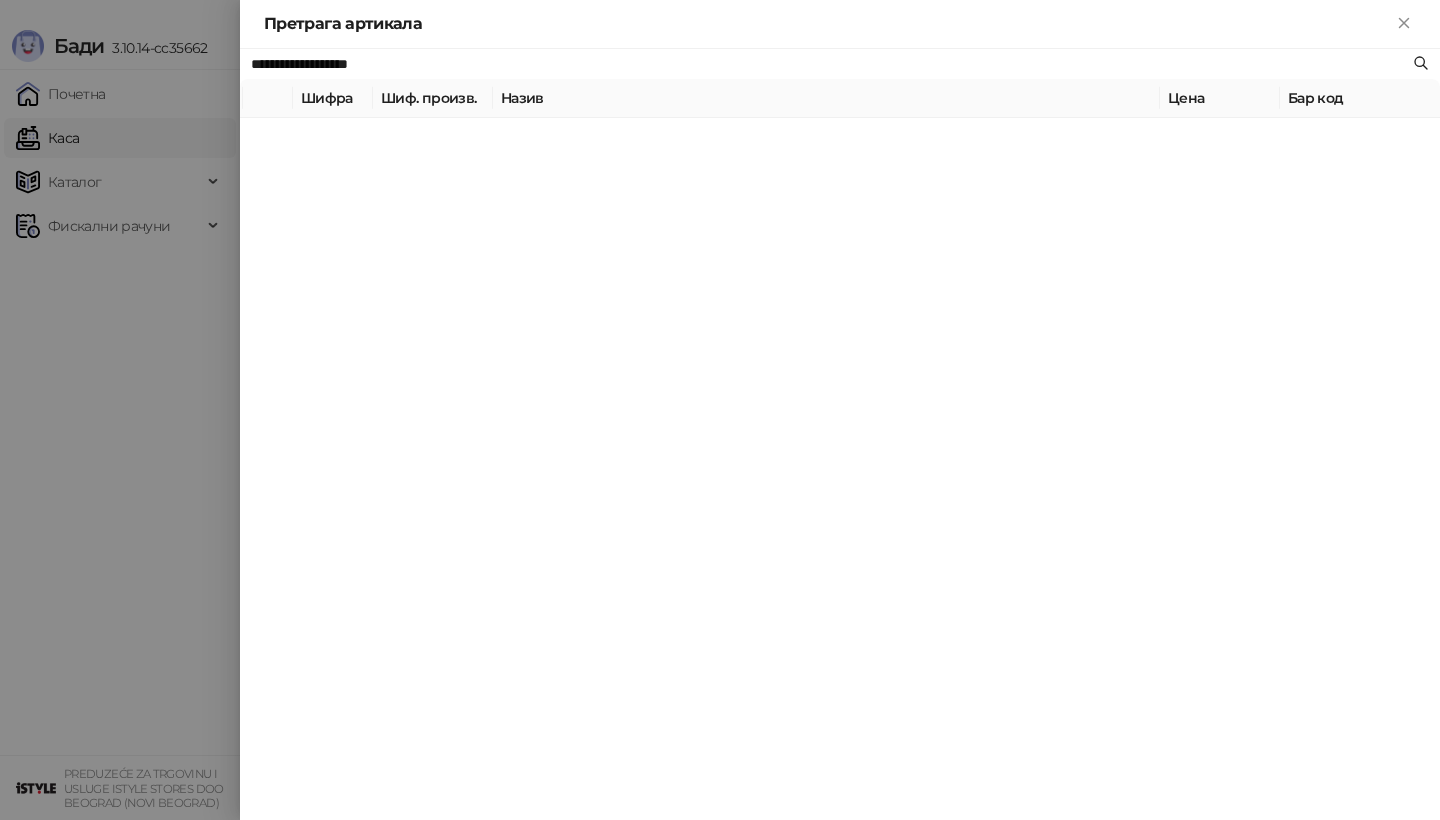 type on "**********" 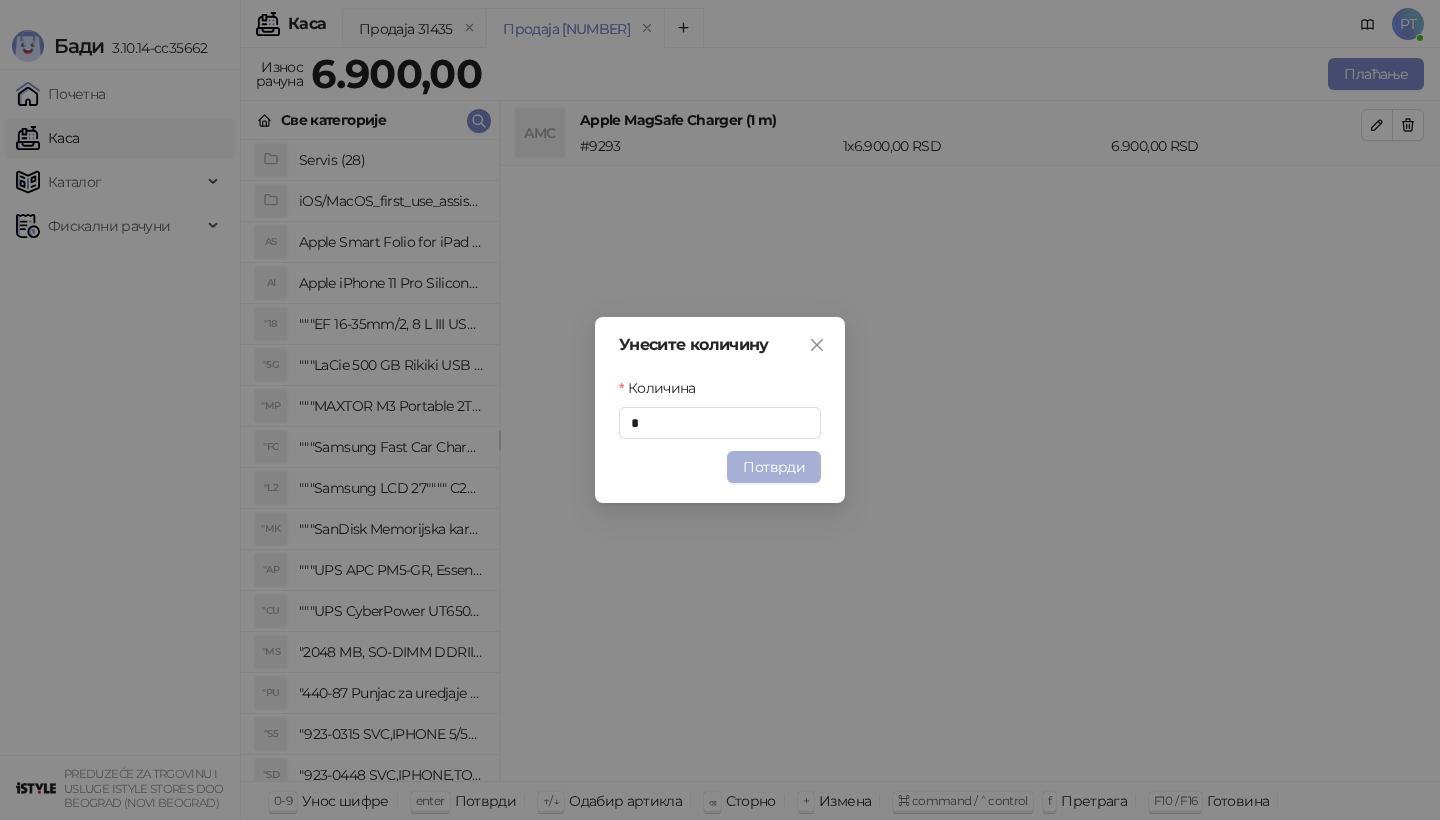 click on "Потврди" at bounding box center [774, 467] 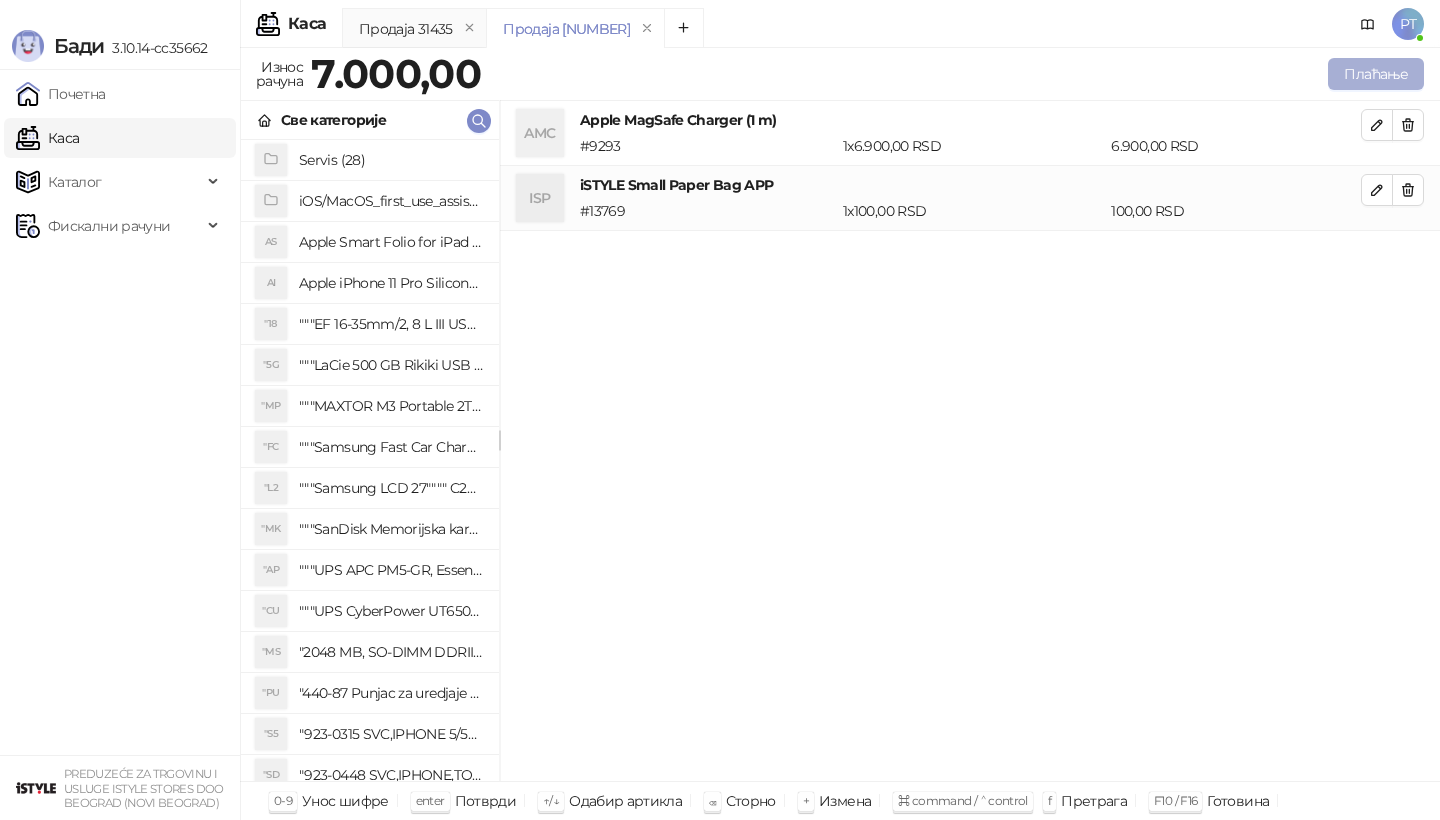 click on "Плаћање" at bounding box center [1376, 74] 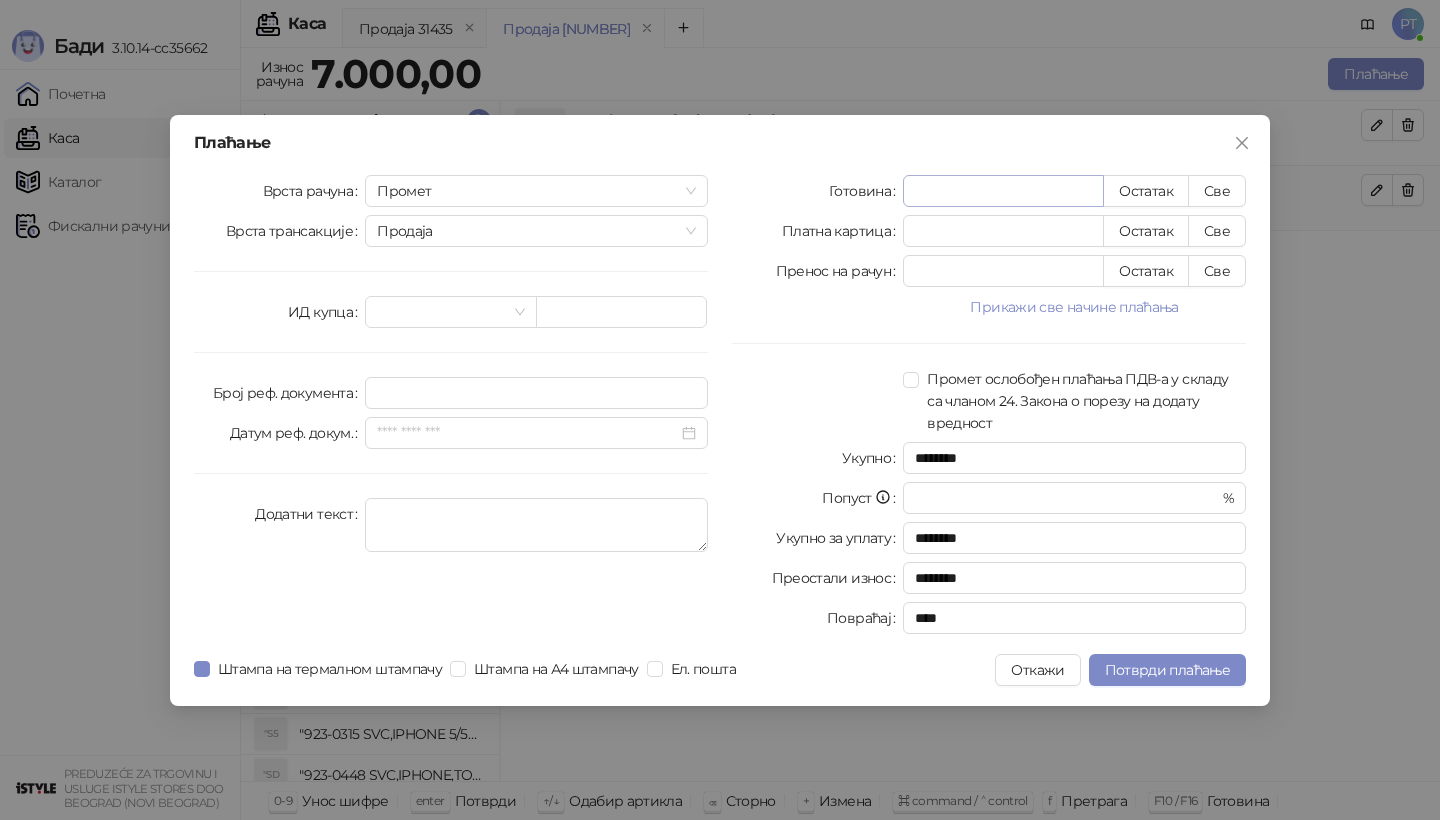 type on "*" 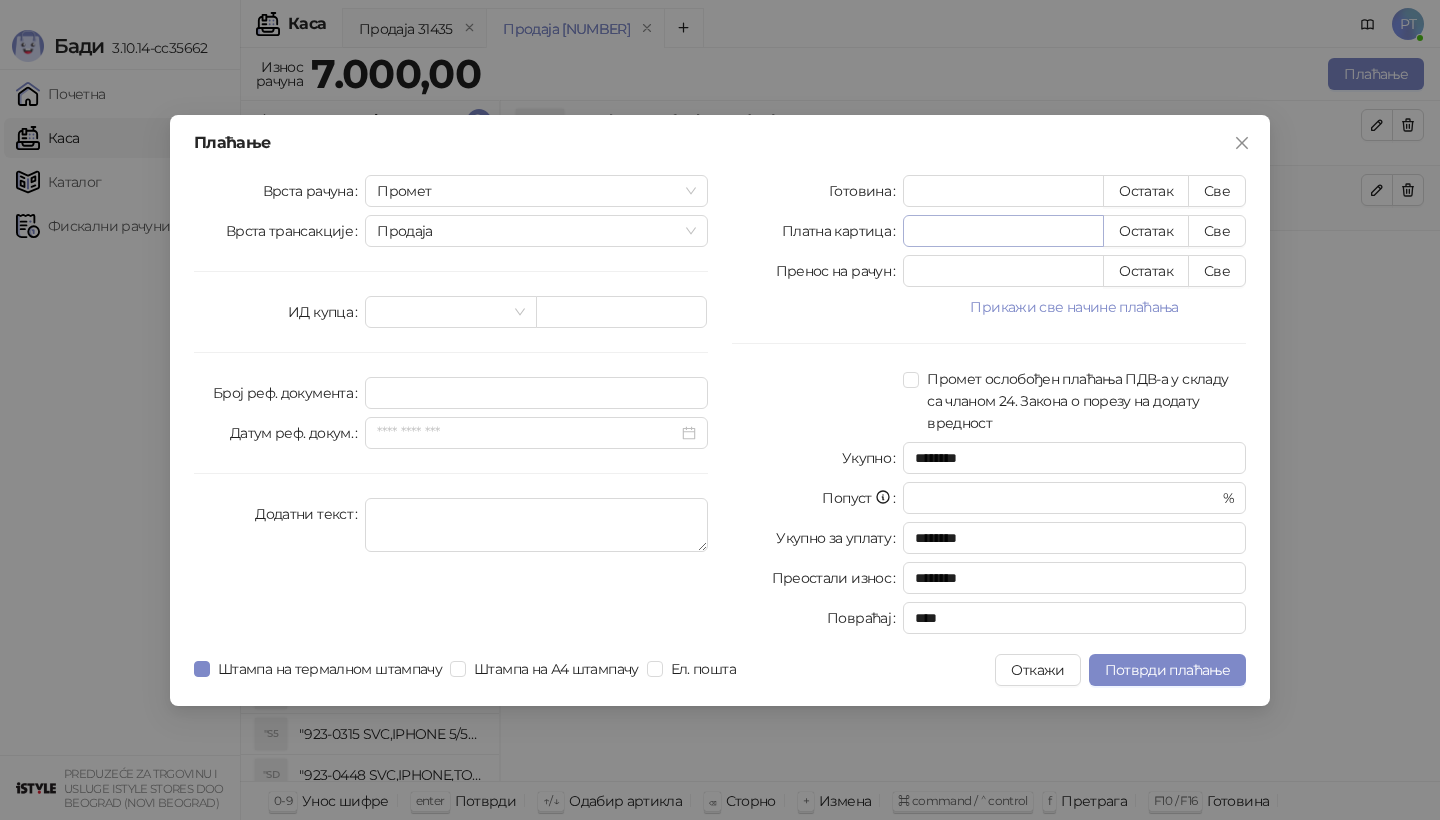 type on "****" 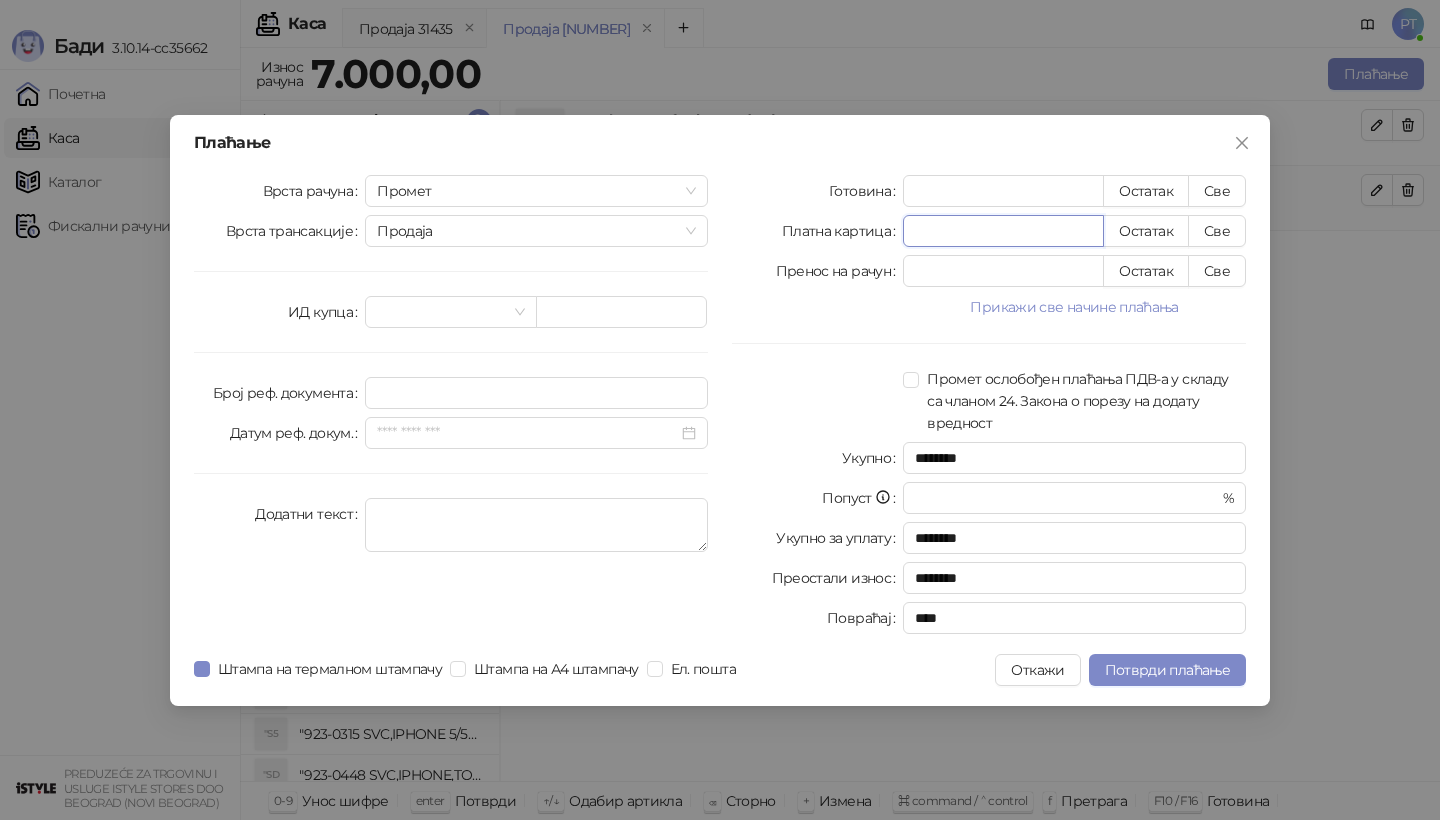 click on "*" at bounding box center (1003, 231) 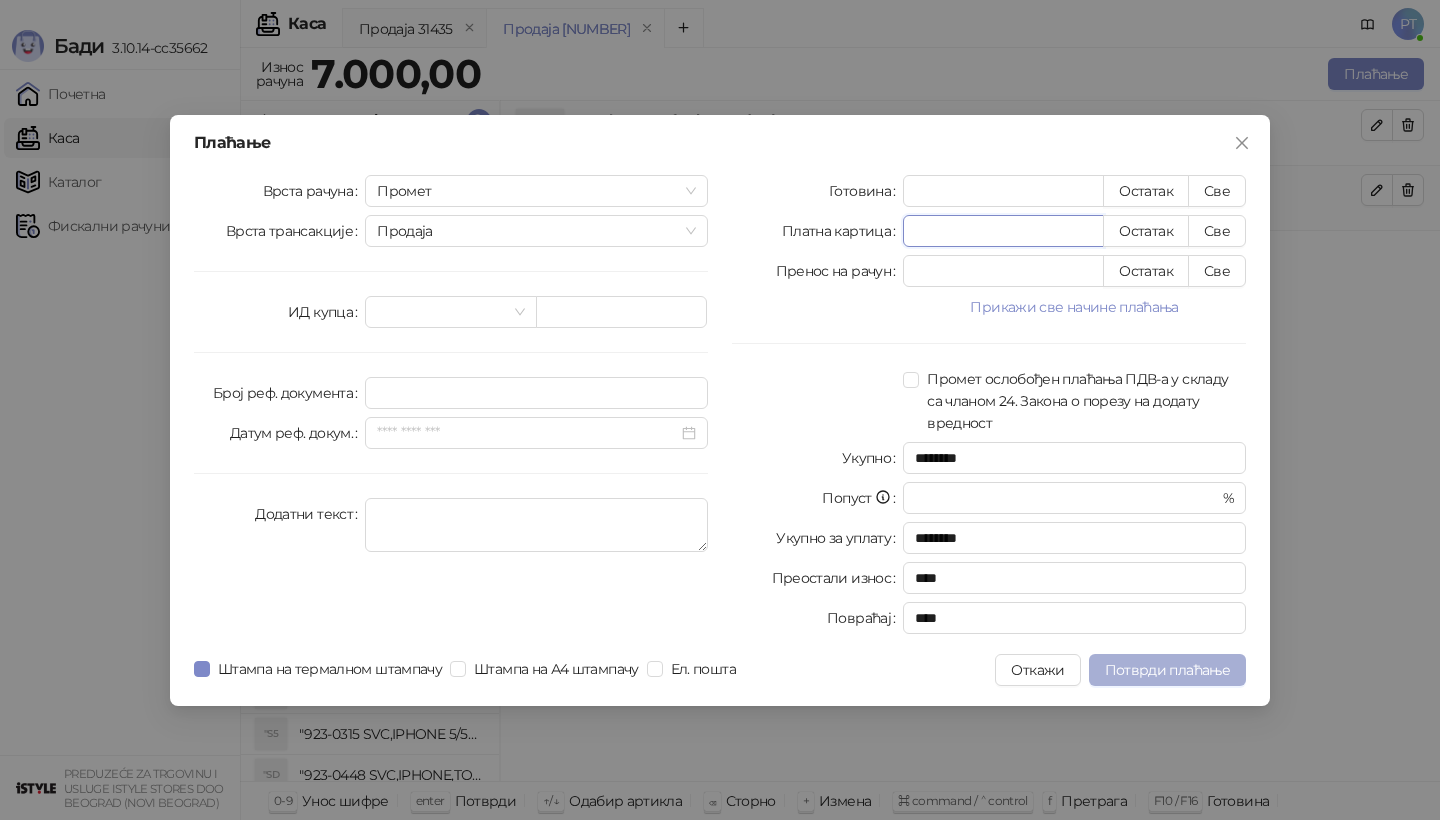 type on "****" 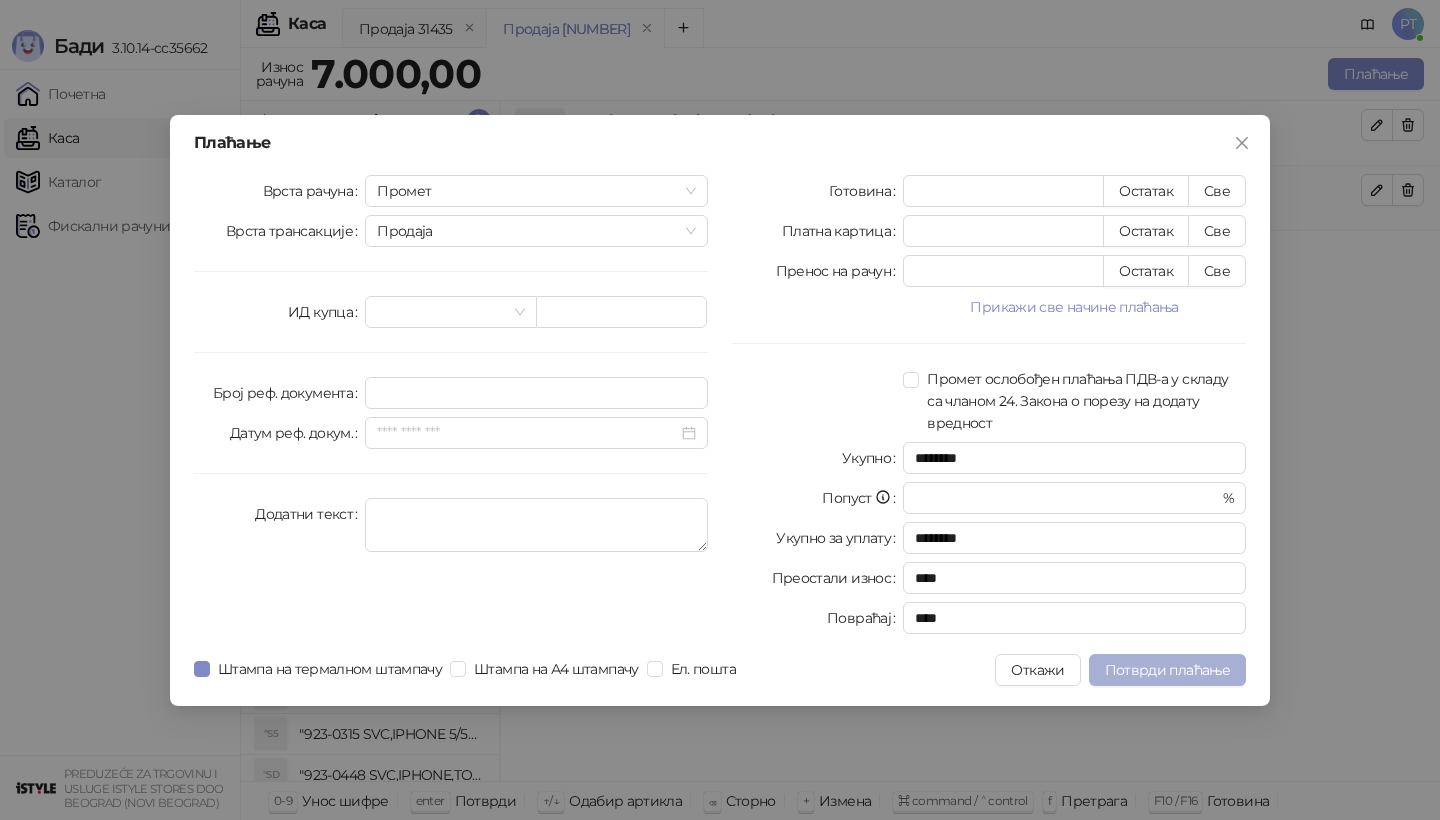 click on "Потврди плаћање" at bounding box center (1167, 670) 